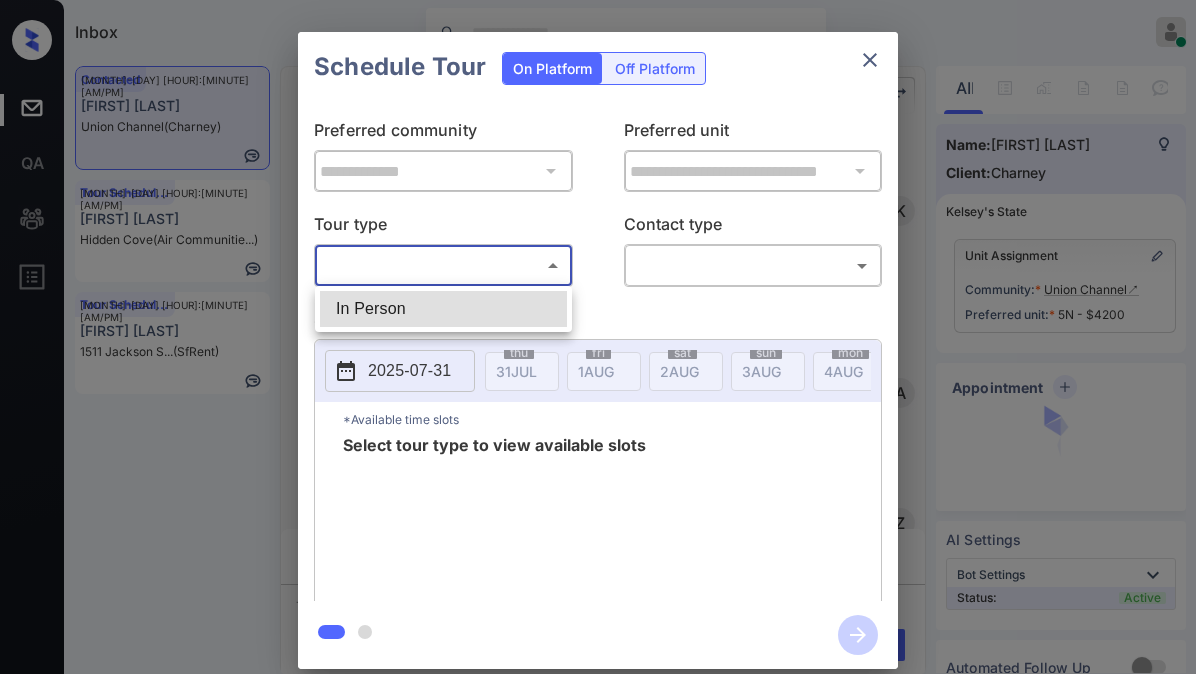 scroll, scrollTop: 0, scrollLeft: 0, axis: both 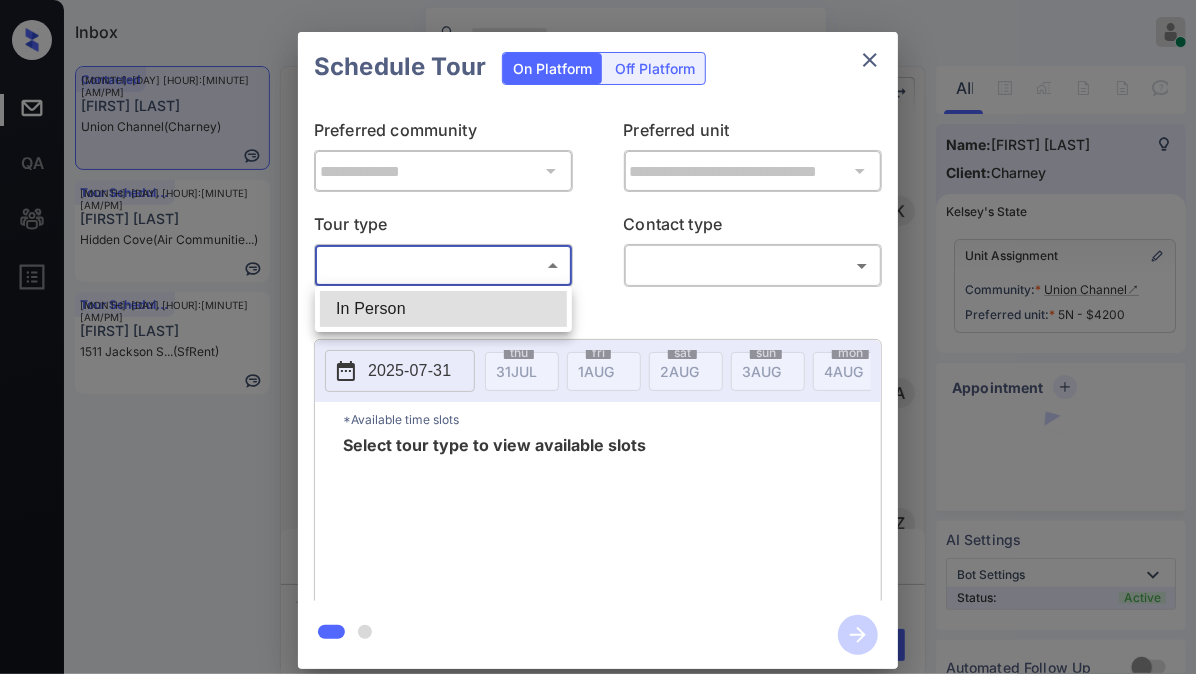 click on "In Person" at bounding box center [443, 309] 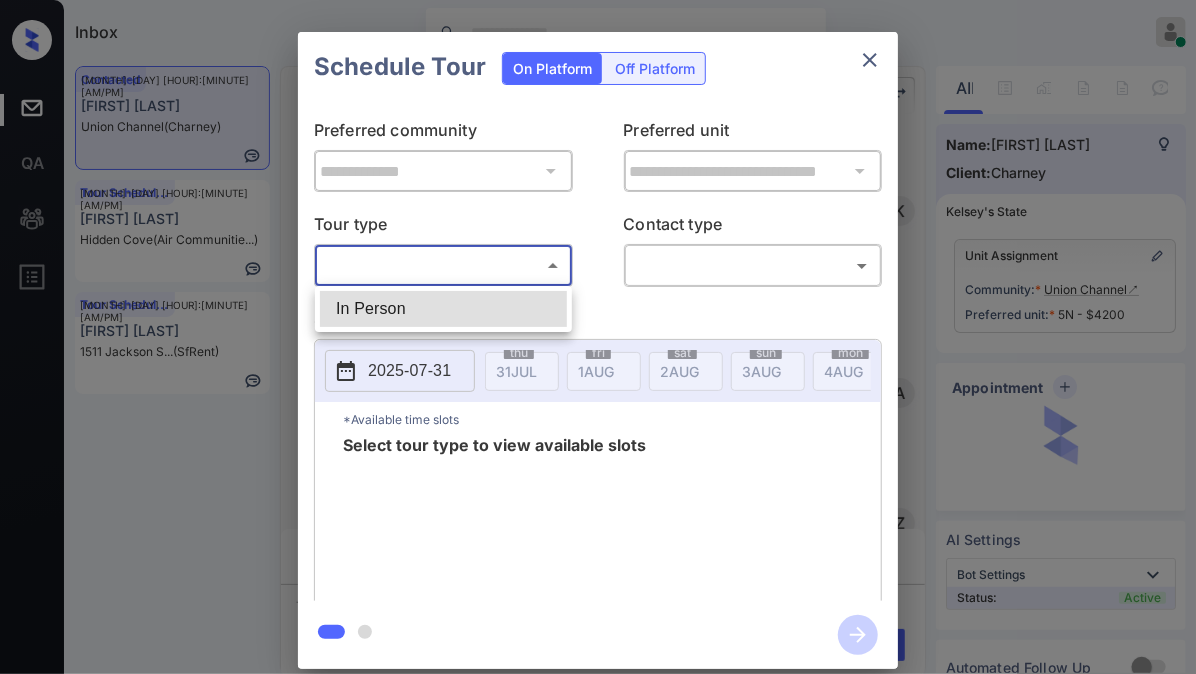 type on "********" 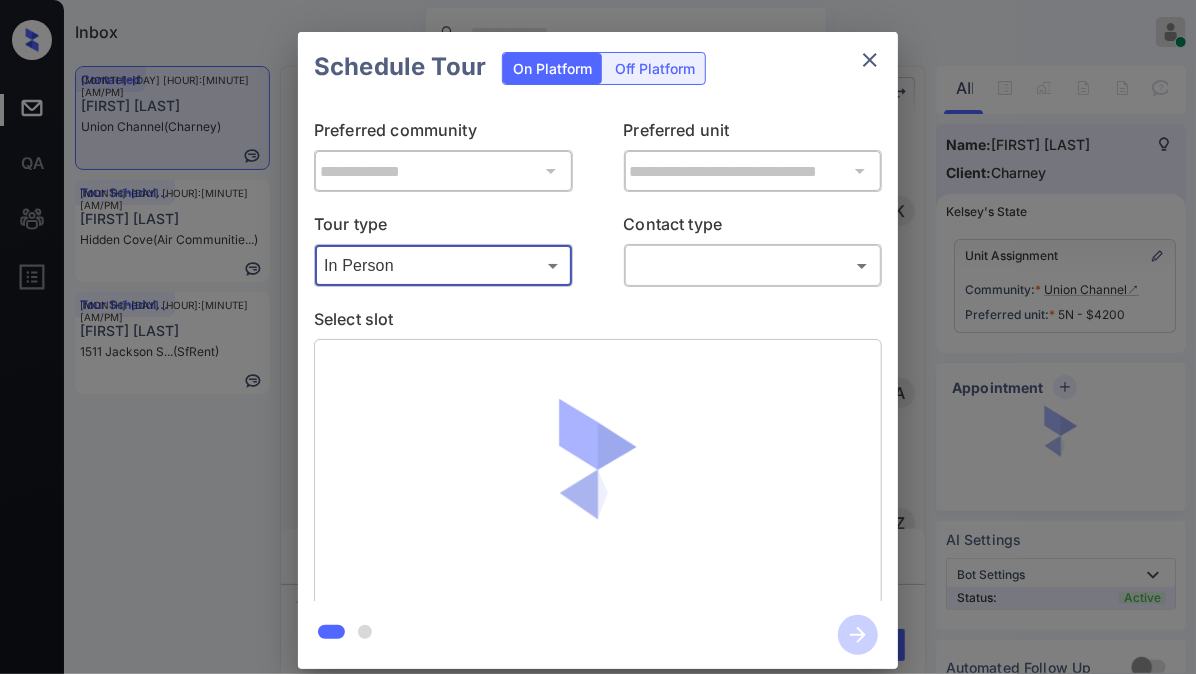 scroll, scrollTop: 1922, scrollLeft: 0, axis: vertical 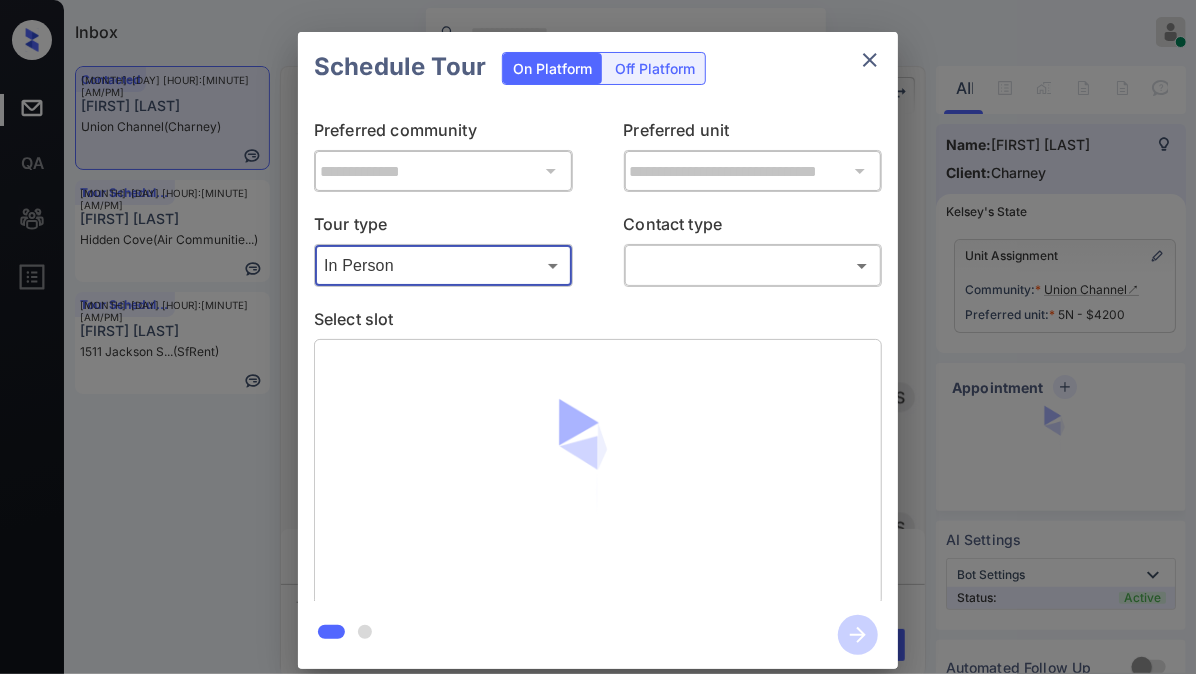 click on "Inbox [FIRST] [LAST] Online Set yourself   offline Set yourself   on break Profile Switch to  dark  mode Sign out Contacted [MONTH]-[DAY] [HOUR]:[MINUTE]   [FIRST] [LAST] [COMPANY]  (Charney) Tour Scheduled [MONTH]-[DAY] [HOUR]:[MINUTE]   [FIRST] [LAST] [COMPANY]  (Air Communitie...) Tour Scheduled [MONTH]-[DAY] [HOUR]:[MINUTE]   [FIRST] [LAST] [NUMBER] [STREET]  (SfRent) Contacted Lost Lead Sentiment: Angry Upon sliding the acknowledgement:  Lead will move to lost stage. * ​ SMS and call option will be set to opt out. AFM will be turned off for the lead. [FIRST] New Message [FIRST] Notes Note: [URL] - Paste this link into your browser to view [FIRST]’s conversation with the prospect [MONTH] [DAY], [YEAR] [HOUR]:[MINUTE]  Sync'd w  yardi K New Message Agent Lead created via emailParser in Inbound stage. [MONTH] [DAY], [YEAR] [HOUR]:[MINUTE] A New Message Zuma Lead transferred to leasing agent: [FIRST] [MONTH] [DAY], [YEAR] [HOUR]:[MINUTE]  Sync'd w  yardi Z New Message Agent AFM Request sent to [FIRST]. [MONTH] [DAY], [YEAR] [HOUR]:[MINUTE] A New Message Agent A" at bounding box center [598, 337] 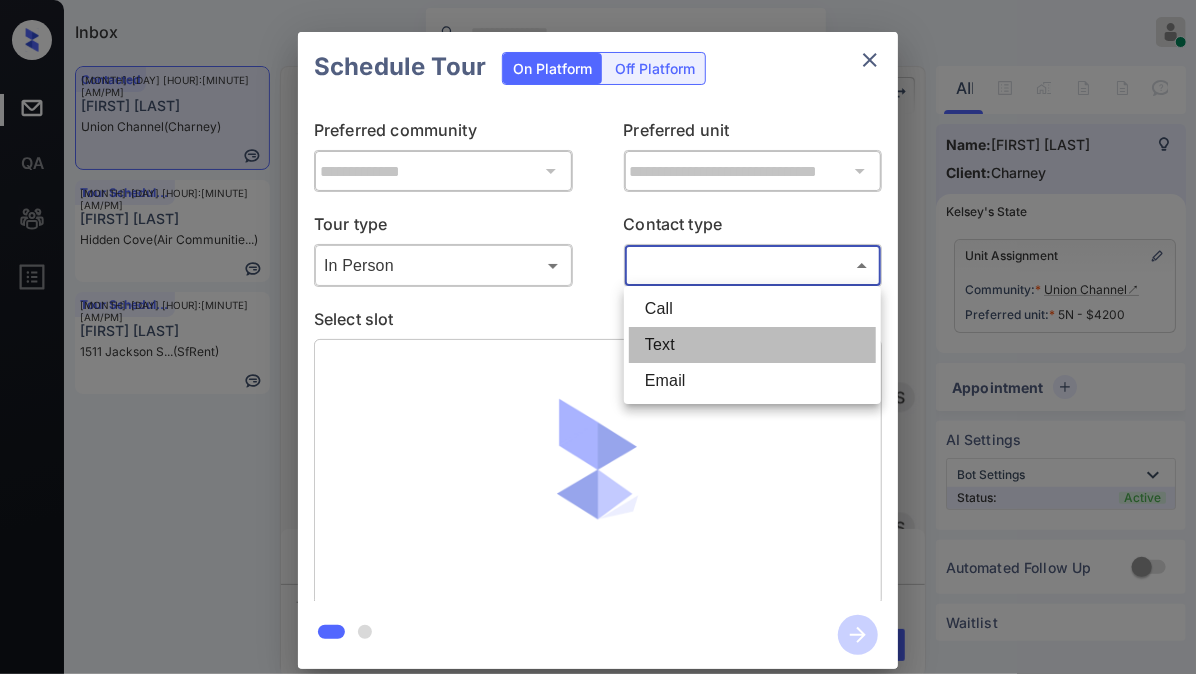 click on "Text" at bounding box center (752, 345) 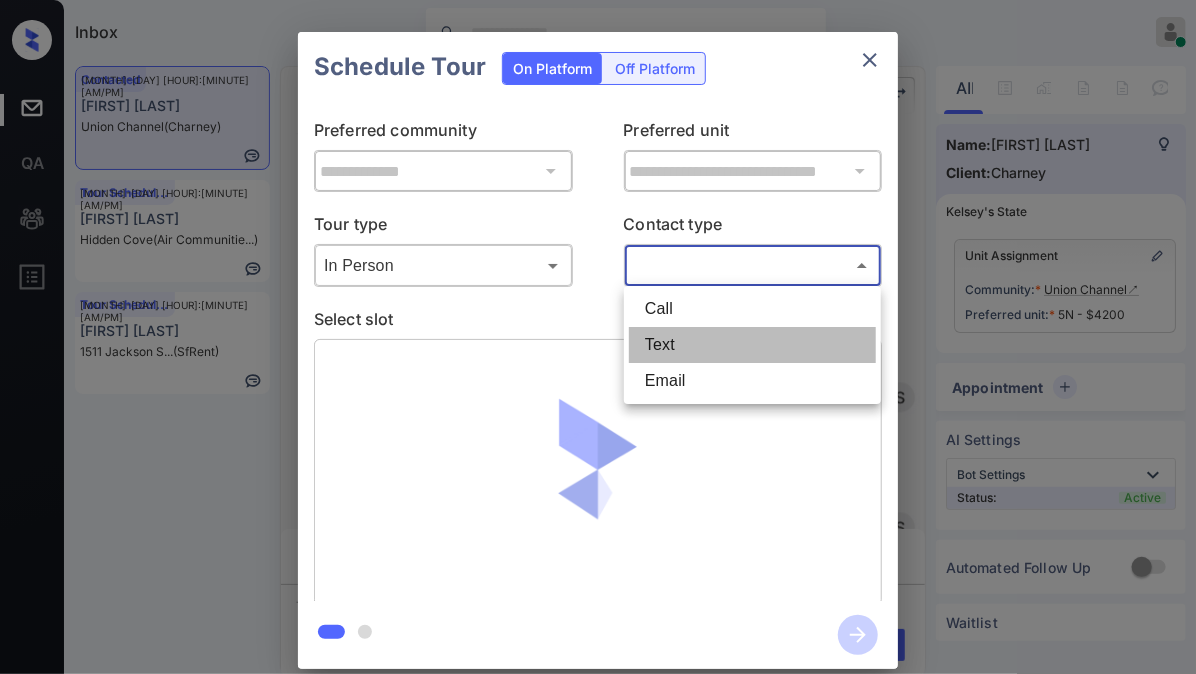type on "****" 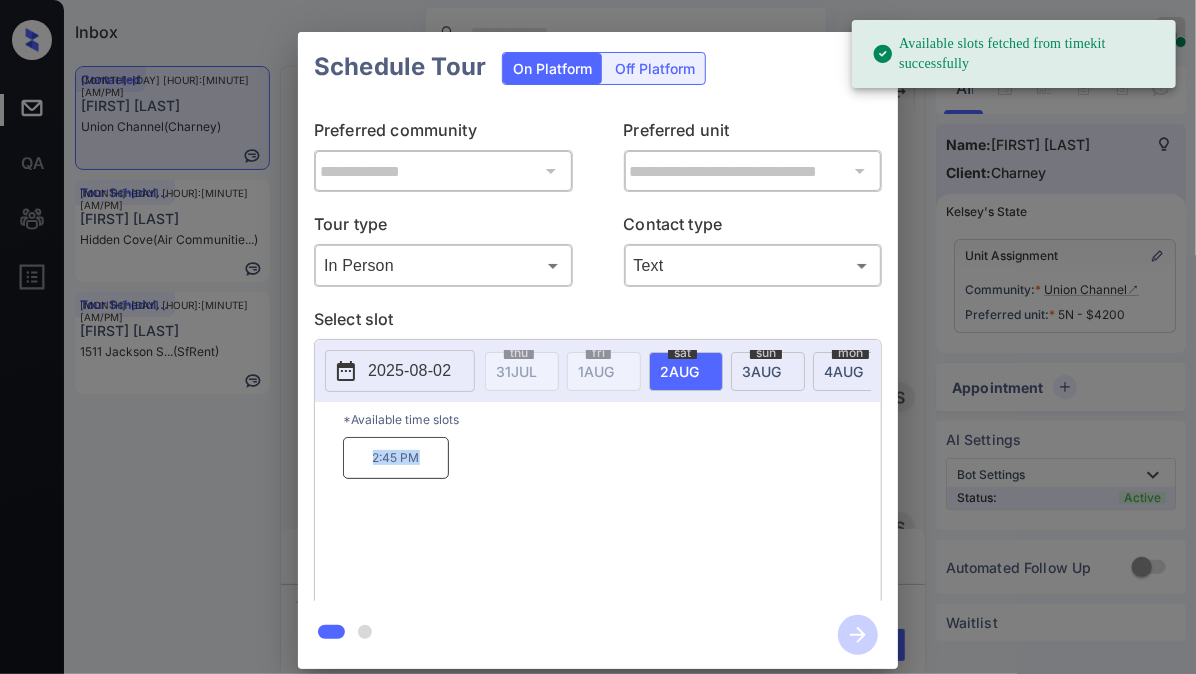 drag, startPoint x: 353, startPoint y: 474, endPoint x: 483, endPoint y: 474, distance: 130 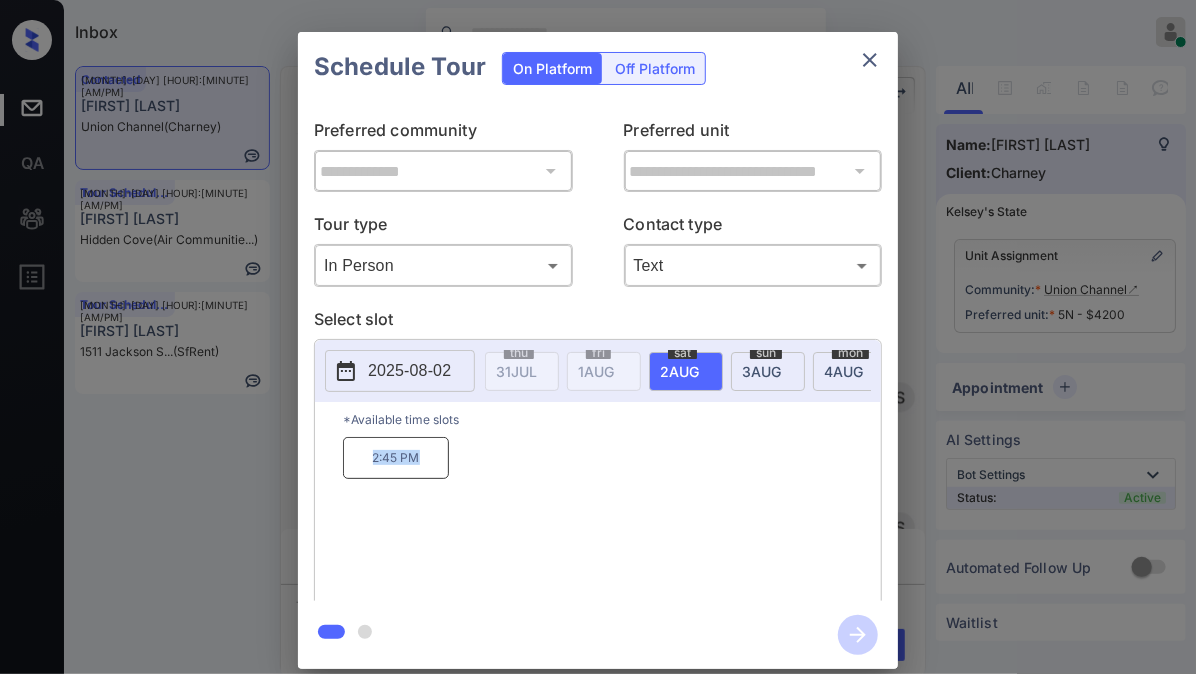 copy on "2:45 PM" 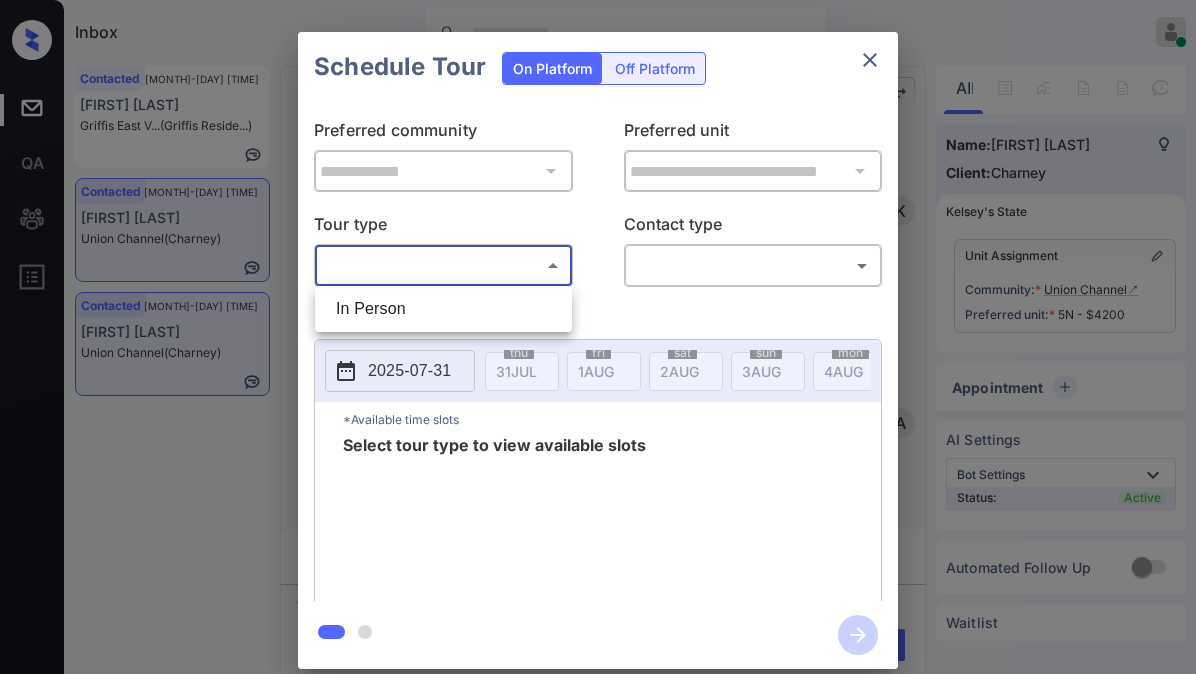 scroll, scrollTop: 0, scrollLeft: 0, axis: both 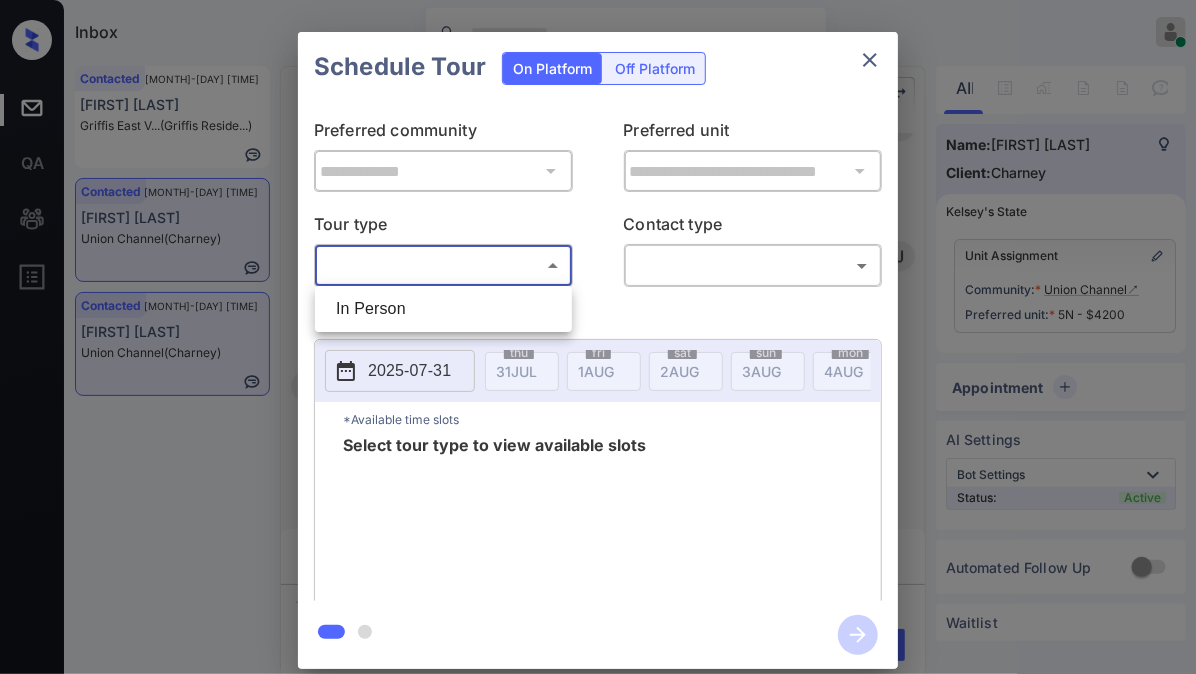 click on "In Person" at bounding box center (443, 309) 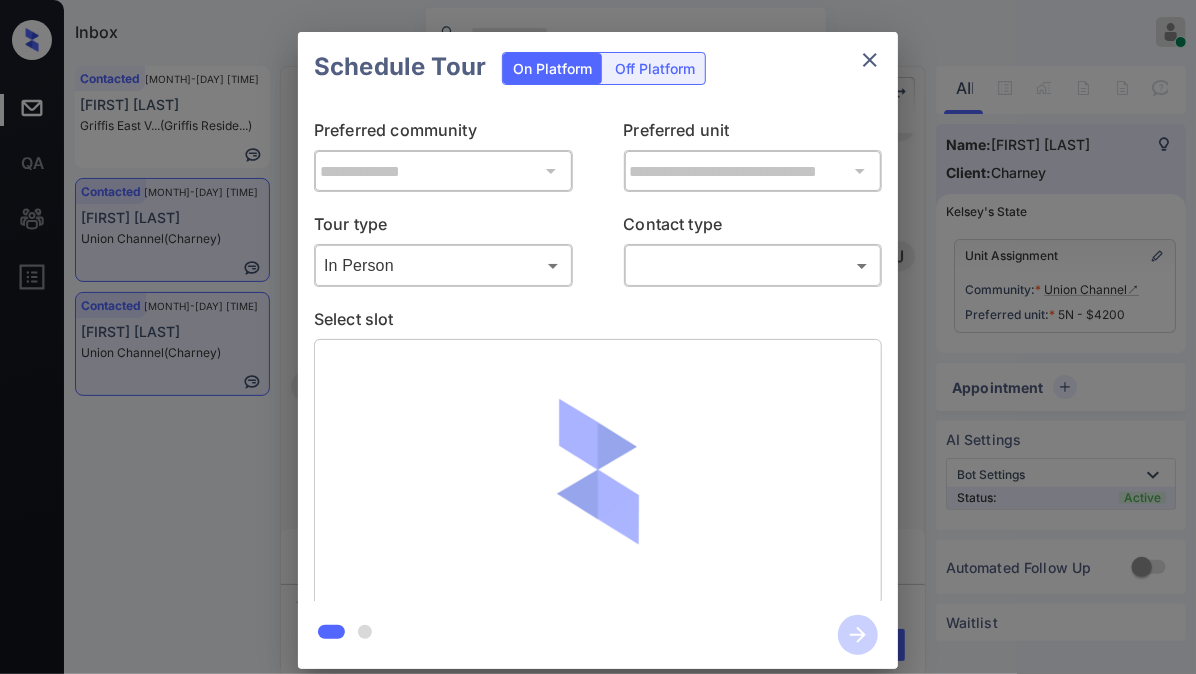 click on "Inbox Jezcil  Usanastre Online Set yourself   offline Set yourself   on break Profile Switch to  dark  mode Sign out Contacted Jul-31 09:21 pm   Emma Tweed Griffis East V...  (Griffis Reside...) Contacted Jul-31 09:24 pm   Jason Lin Union Channel  (Charney) Contacted Jul-31 09:24 pm   Jason Lin Union Channel  (Charney) Contacted Lost Lead Sentiment: Angry Upon sliding the acknowledgement:  Lead will move to lost stage. * ​ SMS and call option will be set to opt out. AFM will be turned off for the lead. Kelsey New Message Kelsey Notes Note: https://conversation.getzuma.com/688c2b91f79dd71b997bf34a - Paste this link into your browser to view Kelsey’s conversation with the prospect Jul 31, 2025 07:50 pm  Sync'd w  yardi K New Message Agent Lead created via emailParser in Inbound stage. Jul 31, 2025 07:50 pm A New Message Zuma Lead transferred to leasing agent: kelsey Jul 31, 2025 07:50 pm  Sync'd w  yardi Z New Message Agent AFM Request sent to Kelsey. Jul 31, 2025 07:50 pm A New Message Agent Notes Note: A" at bounding box center [598, 337] 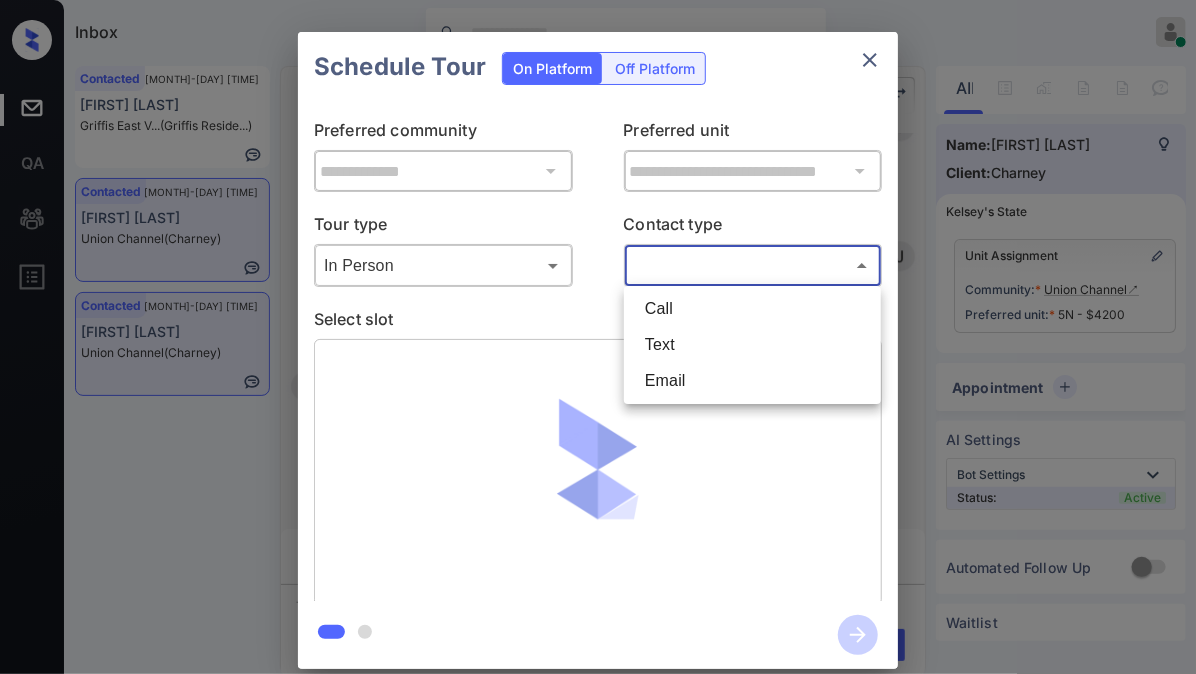 click on "Text" at bounding box center [752, 345] 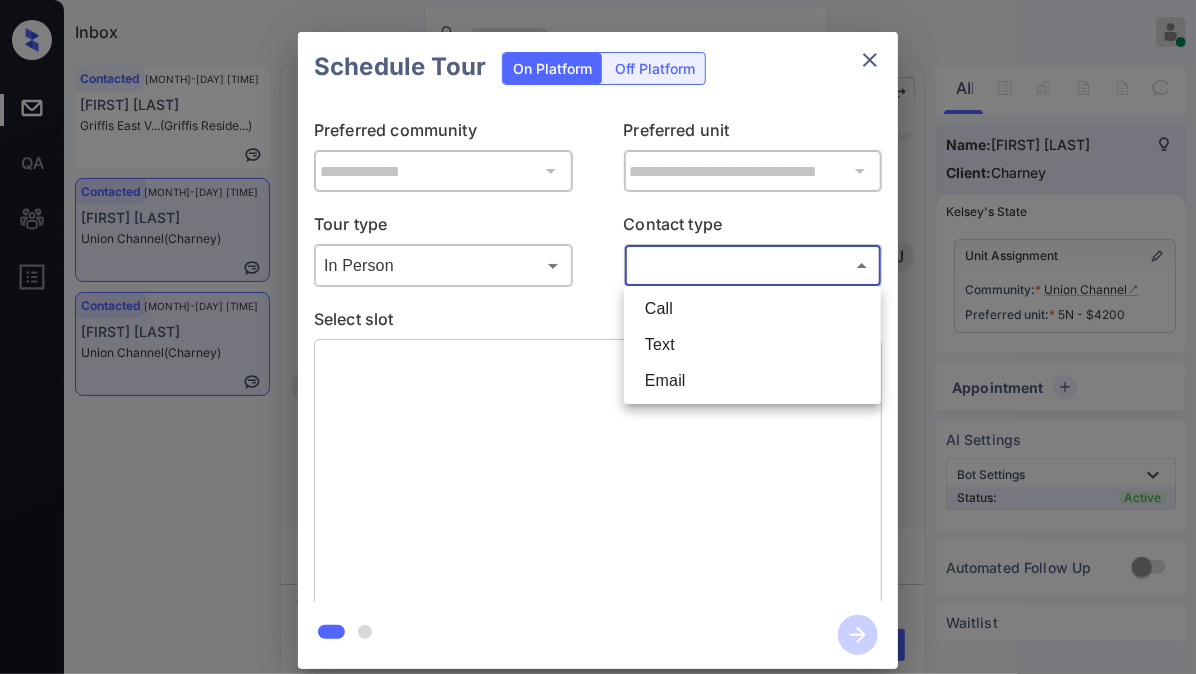 type on "****" 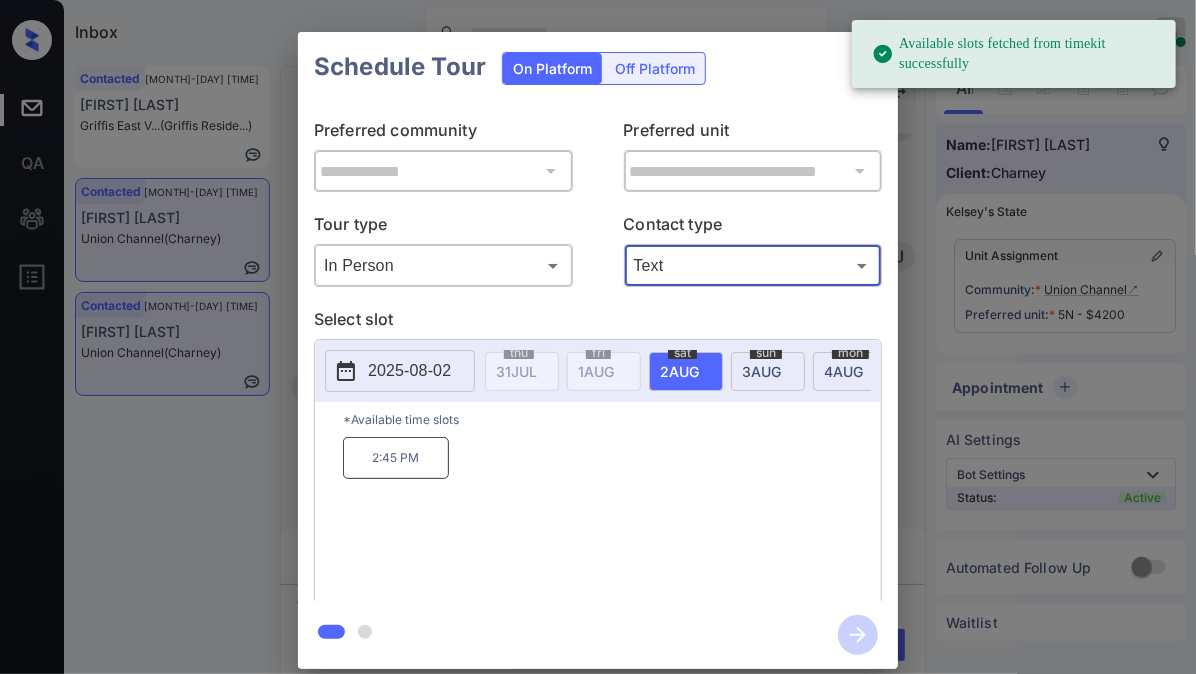 click on "sun 3 AUG" at bounding box center [768, 371] 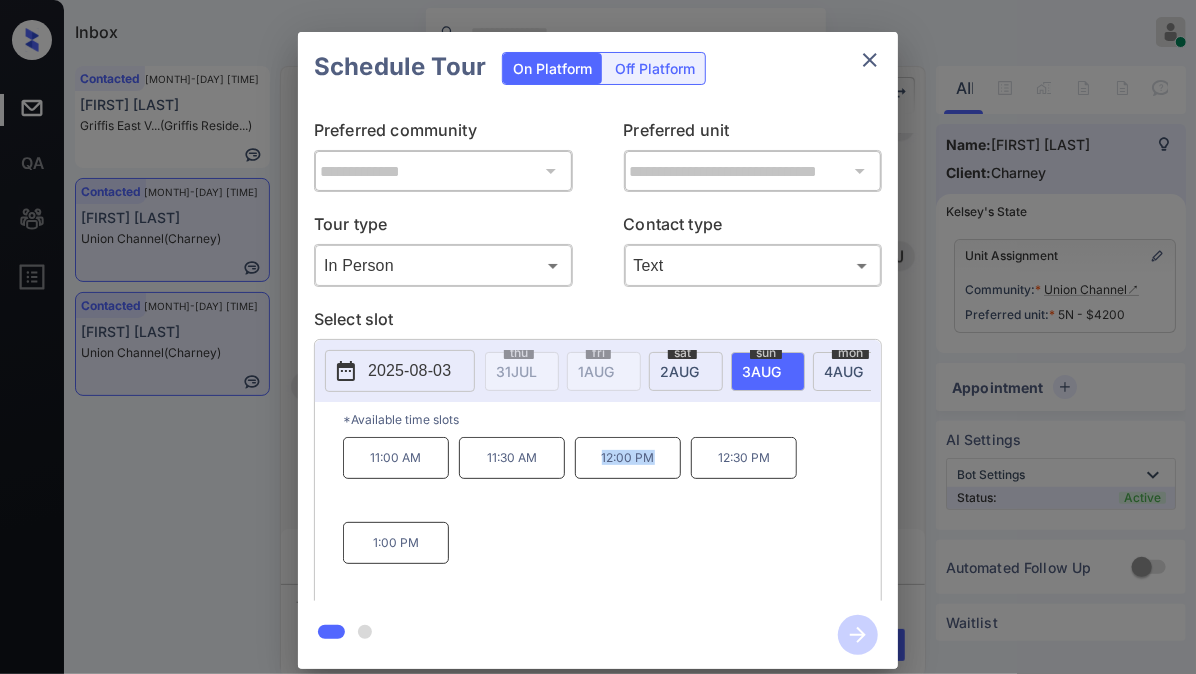 drag, startPoint x: 581, startPoint y: 464, endPoint x: 653, endPoint y: 470, distance: 72.249565 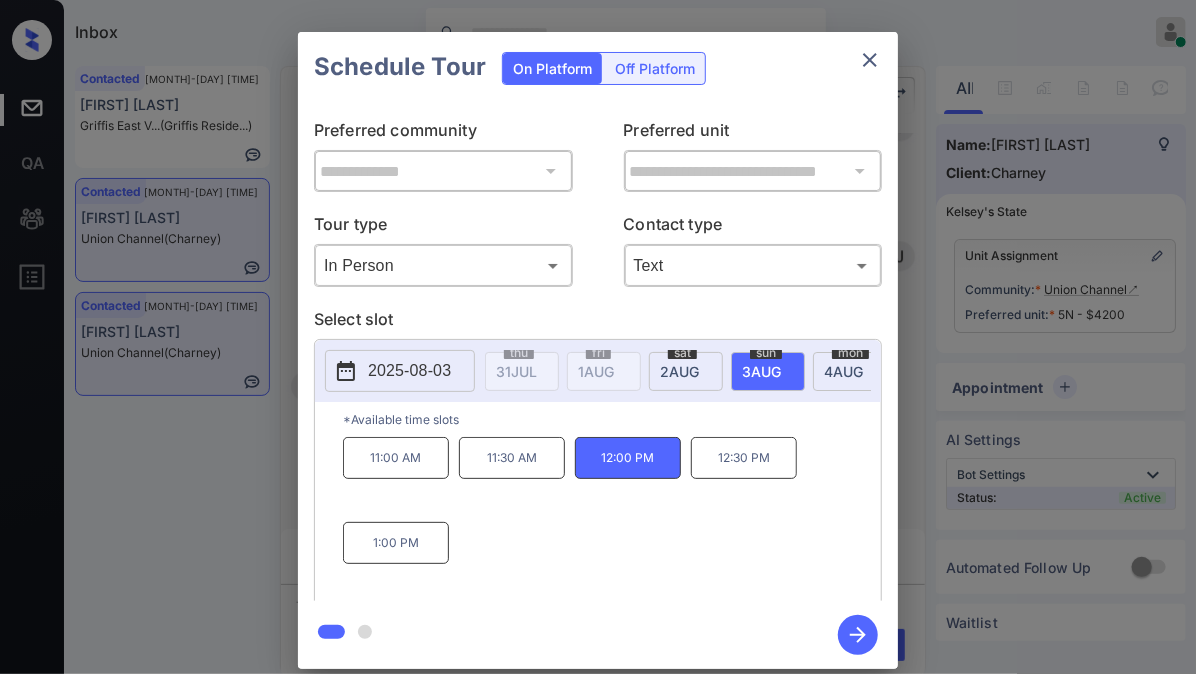 click on "**********" at bounding box center [598, 350] 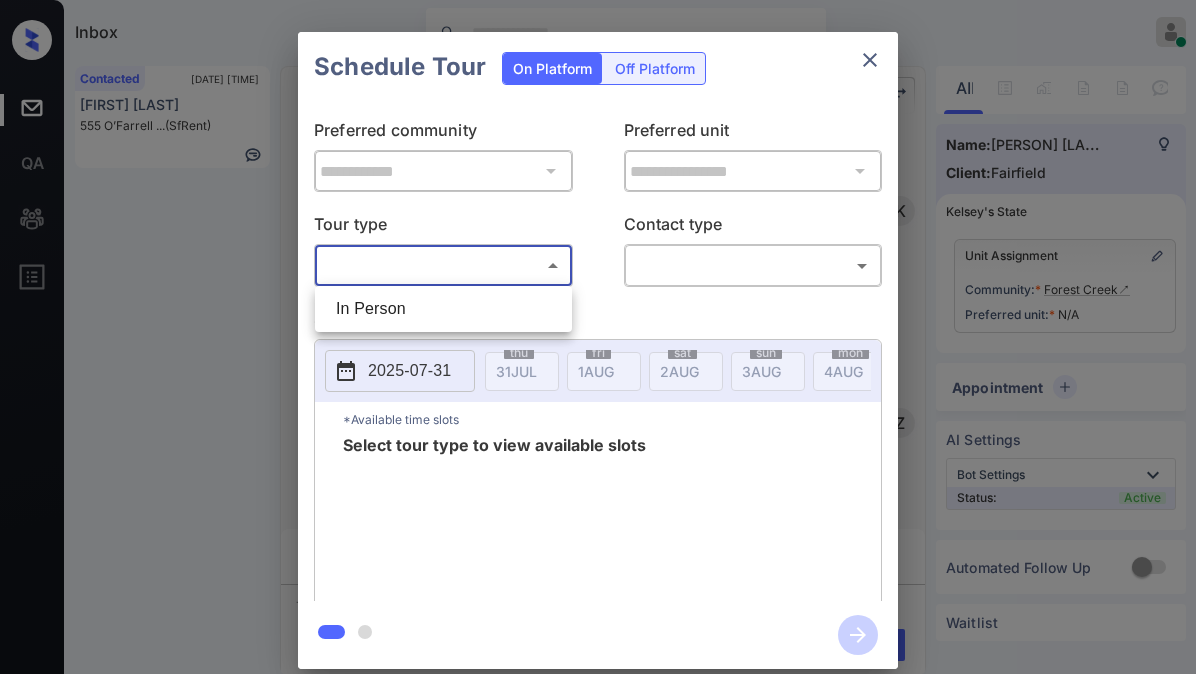 scroll, scrollTop: 0, scrollLeft: 0, axis: both 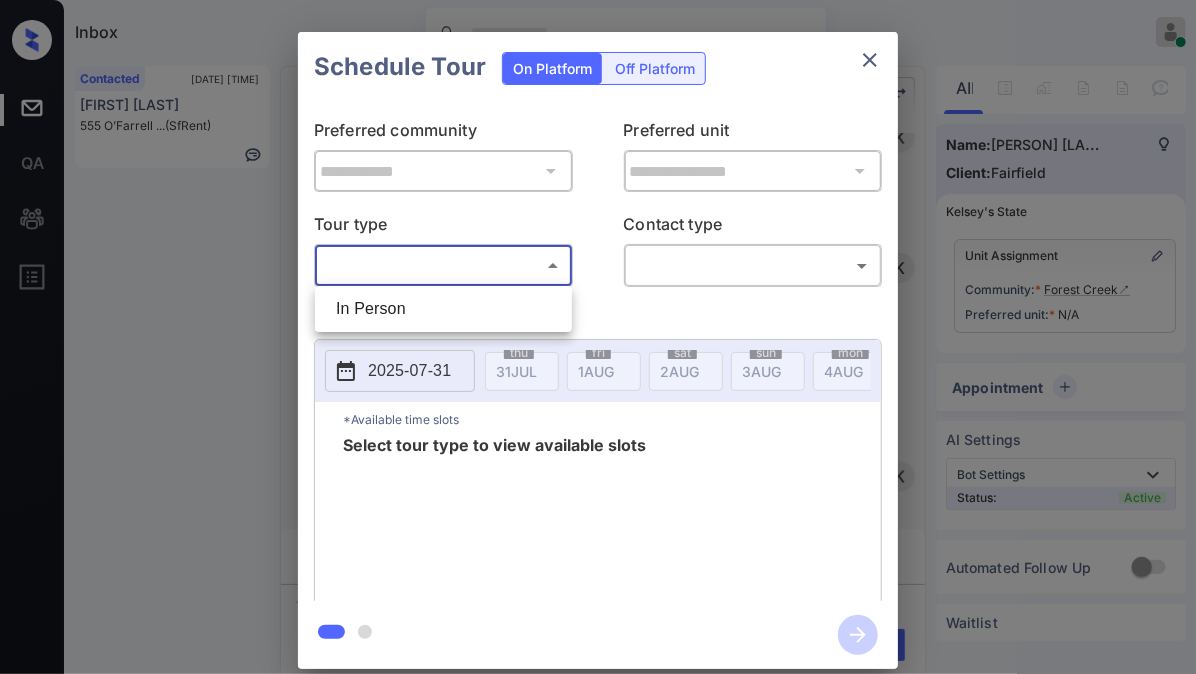 click on "In Person" at bounding box center [443, 309] 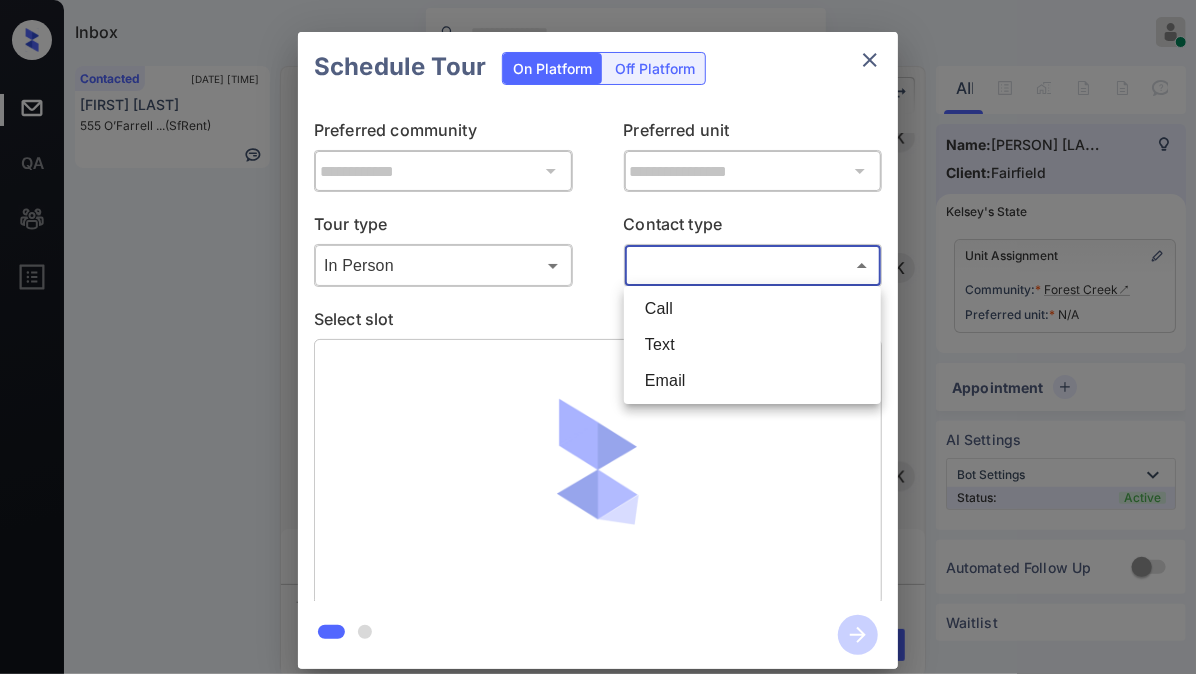 click on "Inbox [PERSON] Usanastre Online Set yourself offline Set yourself on break Profile Switch to dark mode Sign out Contacted [DATE] [TIME] [PERSON] [ADDRESS] (SfRent) Contacted Lost Lead Sentiment: Angry Upon sliding the acknowledgement: Lead will move to lost stage. * SMS and call option will be set to opt out. AFM will be turned off for the lead. [PERSON] New Message [PERSON] Notes Note: https://conversation.getzuma.com/688c41cd3ba32a142dec7892 - Paste this link into your browser to view [PERSON]’s conversation with the prospect [DATE] [TIME] Sync'd w yardi K New Message Zuma Lead transferred to leasing agent: kelsey [DATE] [TIME] Z New Message [PERSON] Due to the activation of disableLeadTransfer feature flag, [PERSON] will no longer transfer ownership of this CRM guest card [DATE] [TIME] K New Message Agent Lead created via leadPoller in Inbound stage. [DATE] [TIME] A New Message Agent" at bounding box center (598, 337) 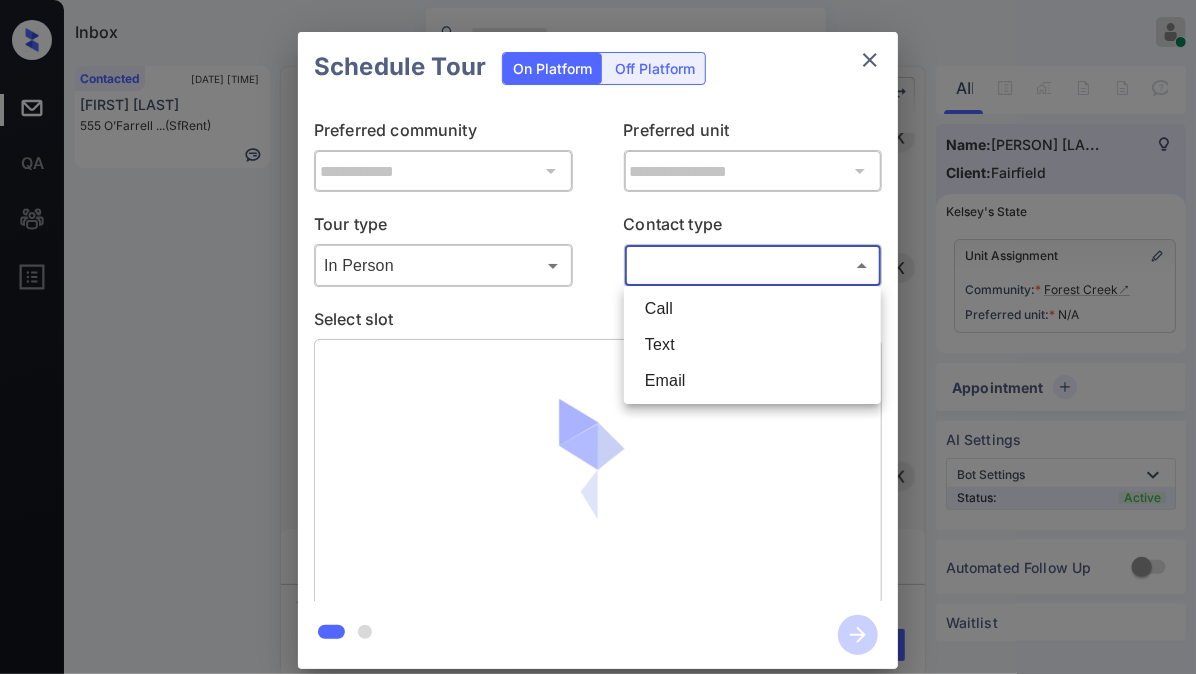 click on "Text" at bounding box center [752, 345] 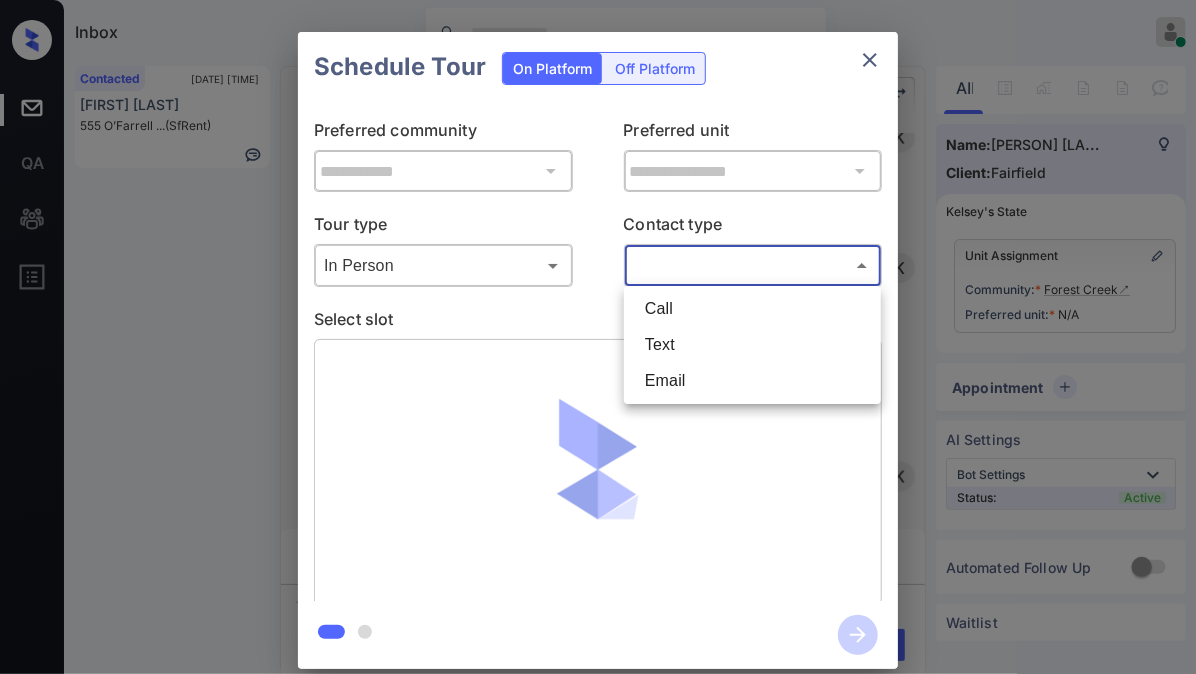type on "****" 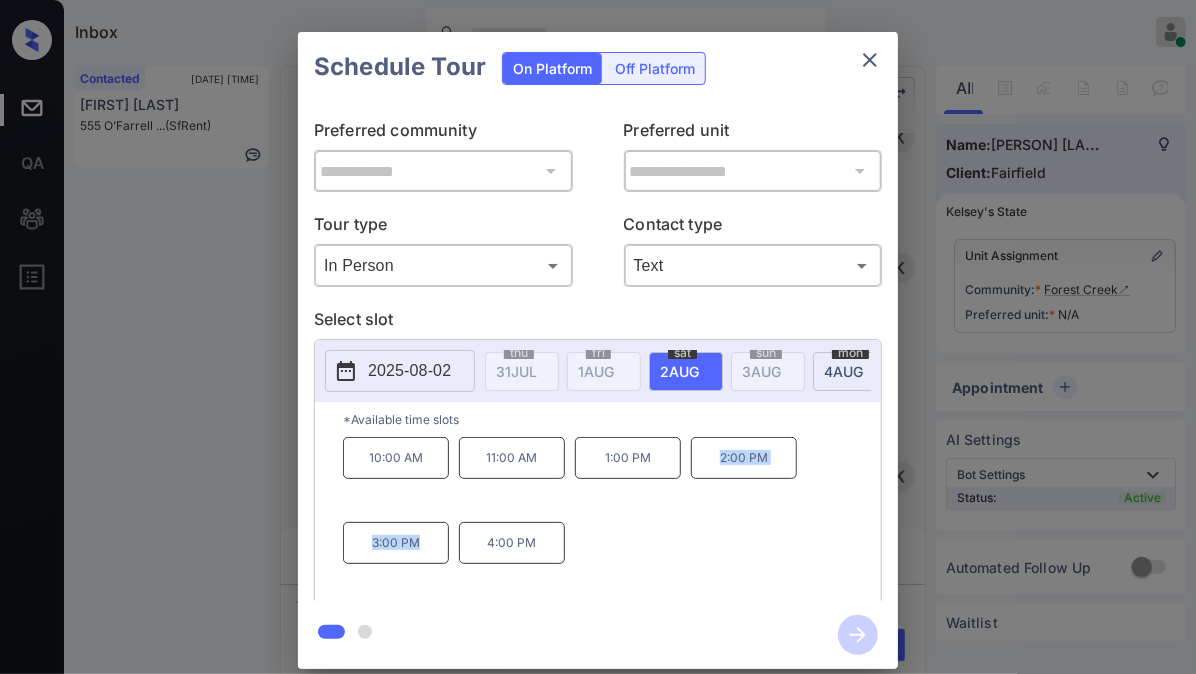 drag, startPoint x: 700, startPoint y: 469, endPoint x: 416, endPoint y: 542, distance: 293.232 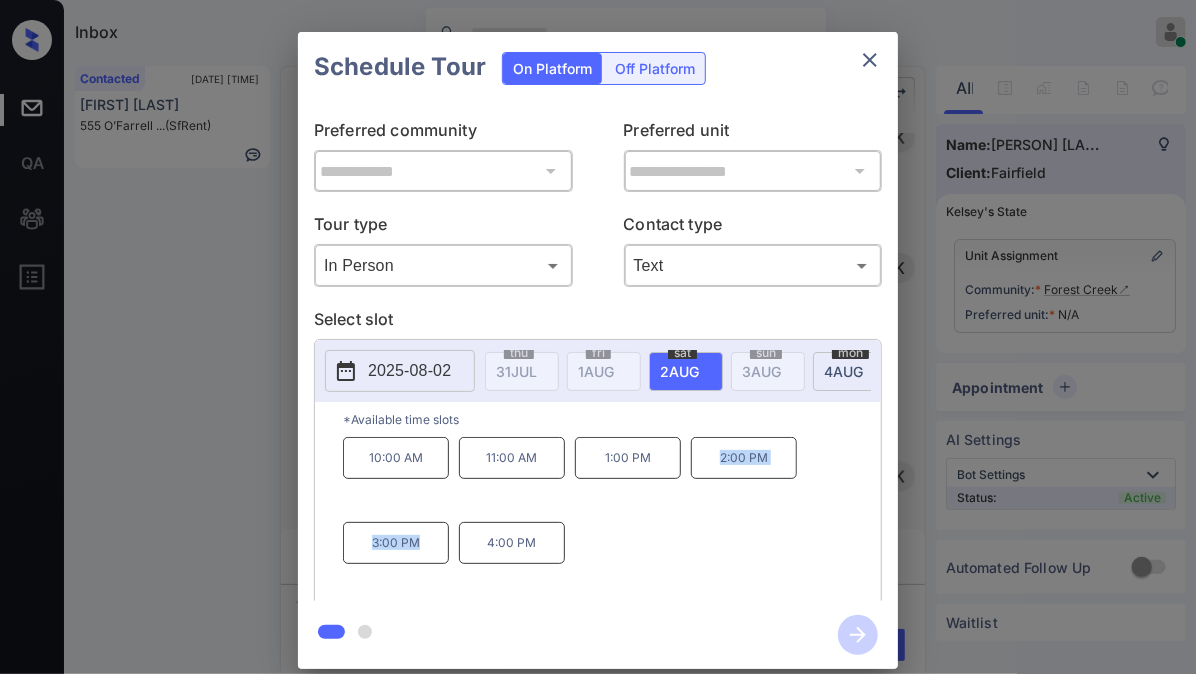 copy on "2:00 PM 3:00 PM" 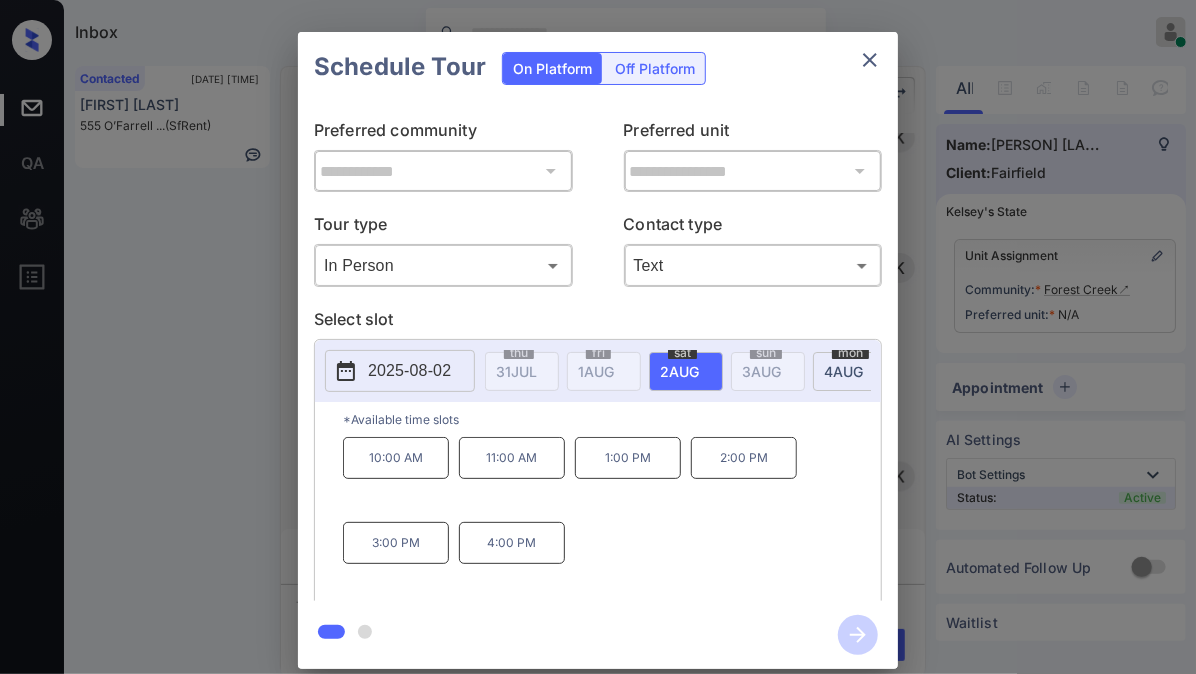 click on "**********" at bounding box center (598, 350) 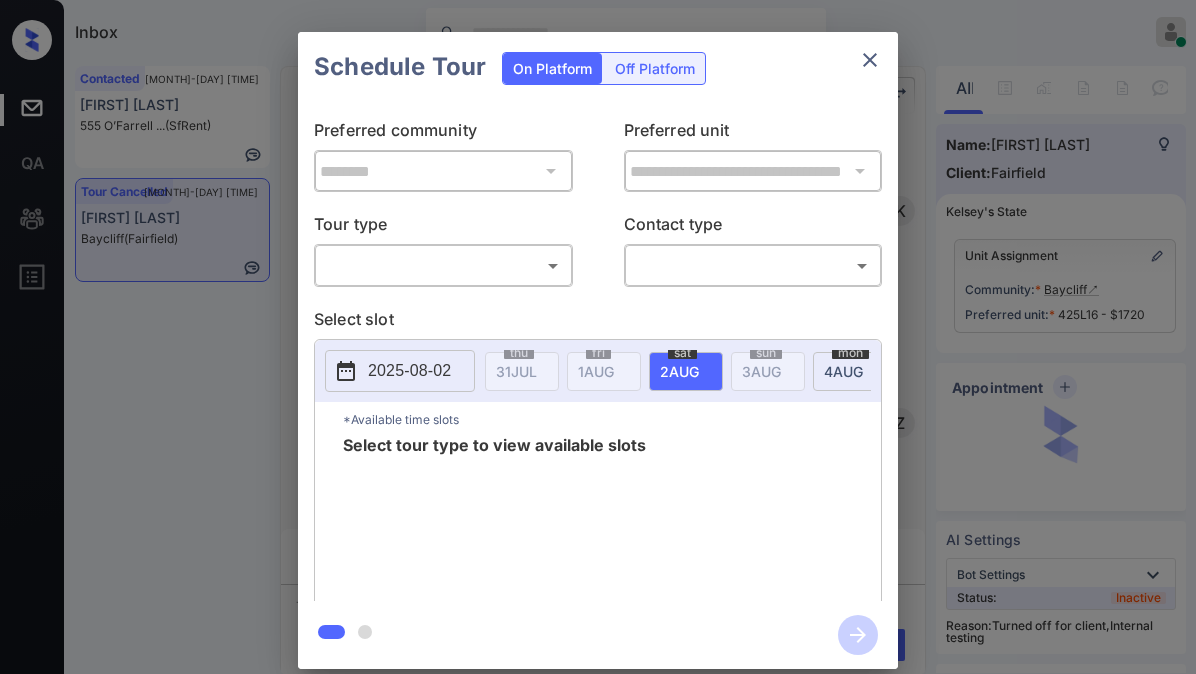 click on "Inbox Jezcil Usanastre Online Set yourself offline Set yourself on break Profile Switch to dark mode Sign out Contacted [MONTH]-[DAY] [TIME] Cris Ferrer 555 O’Farrell ... (SfRent) Tour Cancelled [MONTH]-[DAY] [TIME] Mayra Davalos Baycliff (Fairfield) Tour Cancelled Lost Lead Sentiment: Angry Upon sliding the acknowledgement: Lead will move to lost stage. * SMS and call option will be set to opt out. AFM will be turned off for the lead. Kelsey New Message Kelsey Notes Note: https://conversation.getzuma.com/688c38a0b8935bd0a3df818a - Paste this link into your browser to view Kelsey’s conversation with the prospect [MONTH] [DAY], 2025 [TIME] Sync'd w yardi K New Message Zuma Lead transferred to leasing agent: kelsey [MONTH] [DAY], 2025 [TIME] Sync'd w yardi Z New Message Agent Lead created via leadPoller in Inbound stage. [MONTH] [DAY], 2025 [TIME] A New Message Agent AFM Request sent to Kelsey. [MONTH] [DAY], 2025 [TIME] A New Message Agent Notes Note: [MONTH] [DAY], 2025 [TIME] A New Message Kelsey K New Message Kelsey" at bounding box center (598, 337) 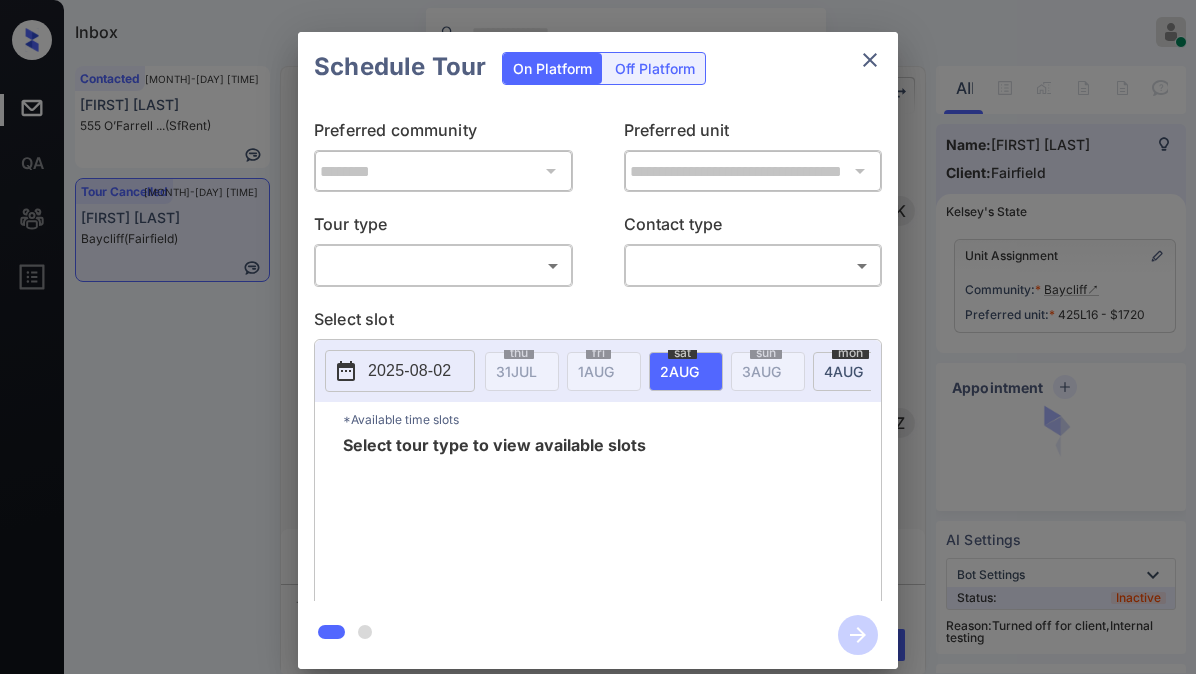 scroll, scrollTop: 0, scrollLeft: 0, axis: both 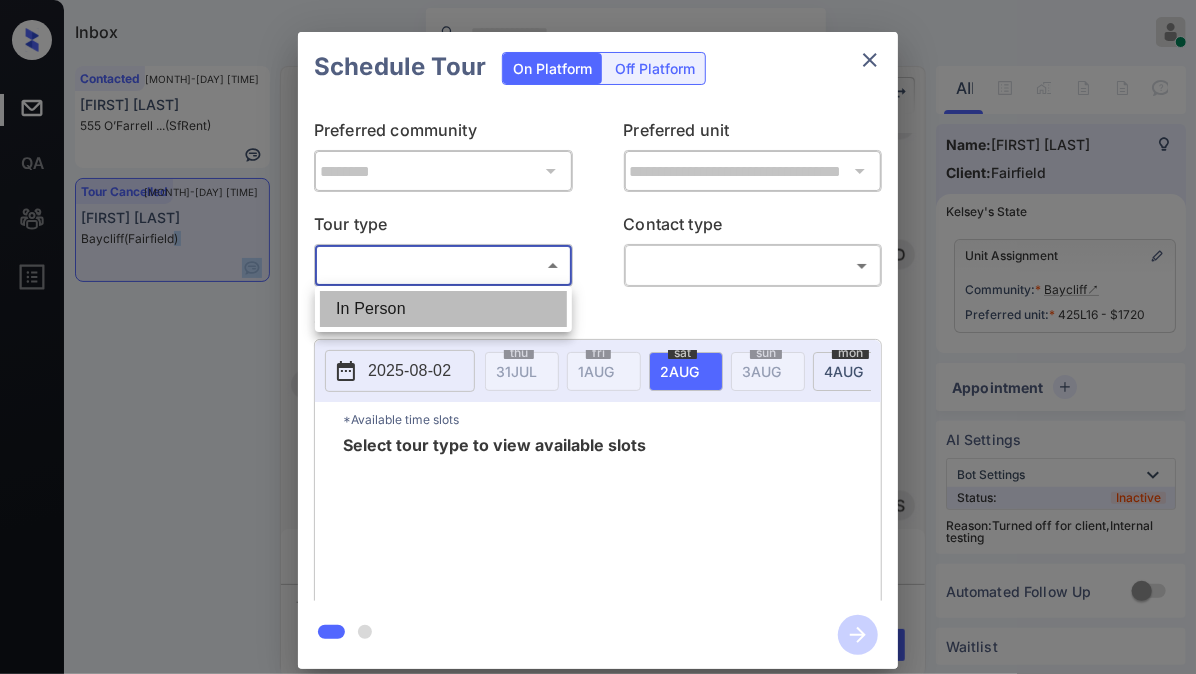click on "In Person" at bounding box center (443, 309) 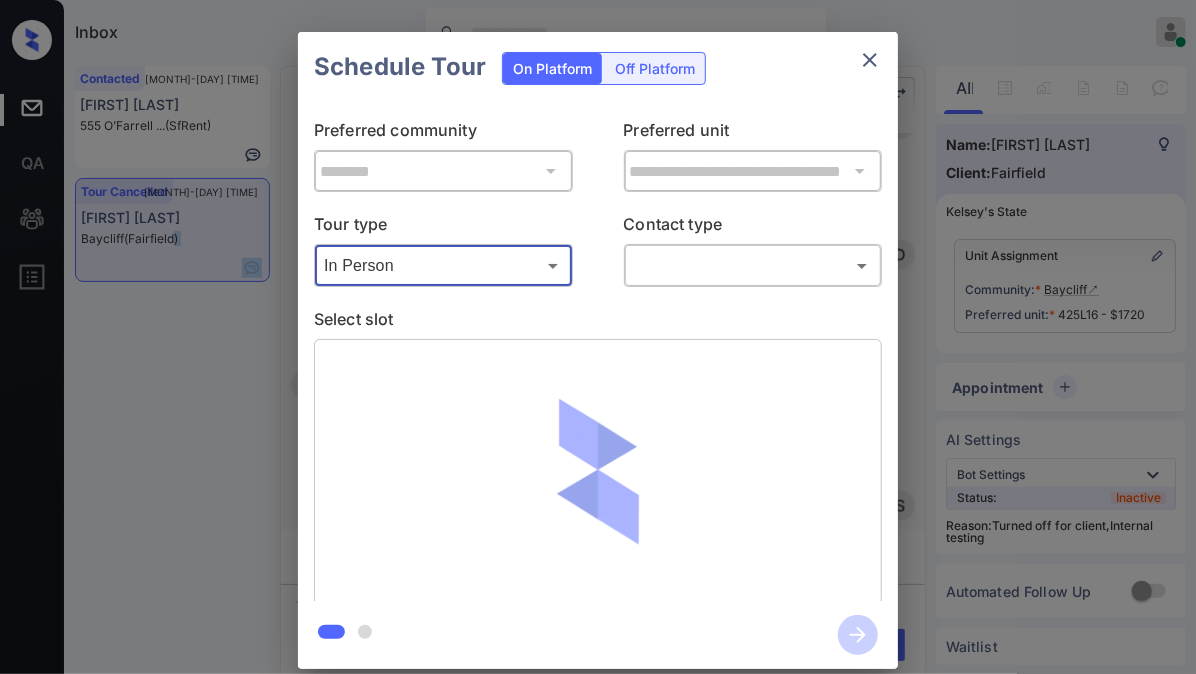 click on "Inbox Jezcil  Usanastre Online Set yourself   offline Set yourself   on break Profile Switch to  dark  mode Sign out Contacted Jul-31 09:52 pm   Cris Ferrer 555 O’Farrell ...  (SfRent) Tour Cancelled Jul-31 09:55 pm   Mayra Davalos Baycliff  (Fairfield) Tour Cancelled Lost Lead Sentiment: Angry Upon sliding the acknowledgement:  Lead will move to lost stage. * ​ SMS and call option will be set to opt out. AFM will be turned off for the lead. Kelsey New Message Kelsey Notes Note: https://conversation.getzuma.com/688c38a0b8935bd0a3df818a - Paste this link into your browser to view Kelsey’s conversation with the prospect Jul 31, 2025 08:46 pm  Sync'd w  yardi K New Message Zuma Lead transferred to leasing agent: kelsey Jul 31, 2025 08:46 pm  Sync'd w  yardi Z New Message Agent Lead created via leadPoller in Inbound stage. Jul 31, 2025 08:46 pm A New Message Agent AFM Request sent to Kelsey. Jul 31, 2025 08:46 pm A New Message Agent Notes Note: Jul 31, 2025 08:46 pm A New Message Kelsey K New Message Kelsey" at bounding box center [598, 337] 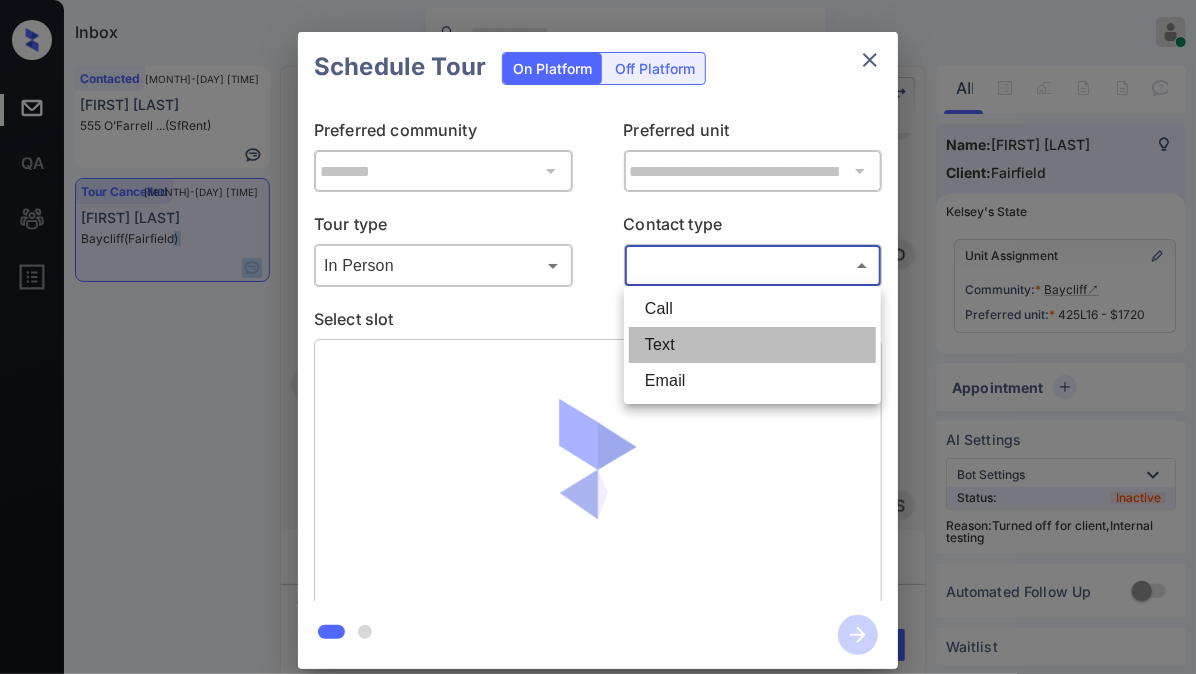 click on "Text" at bounding box center [752, 345] 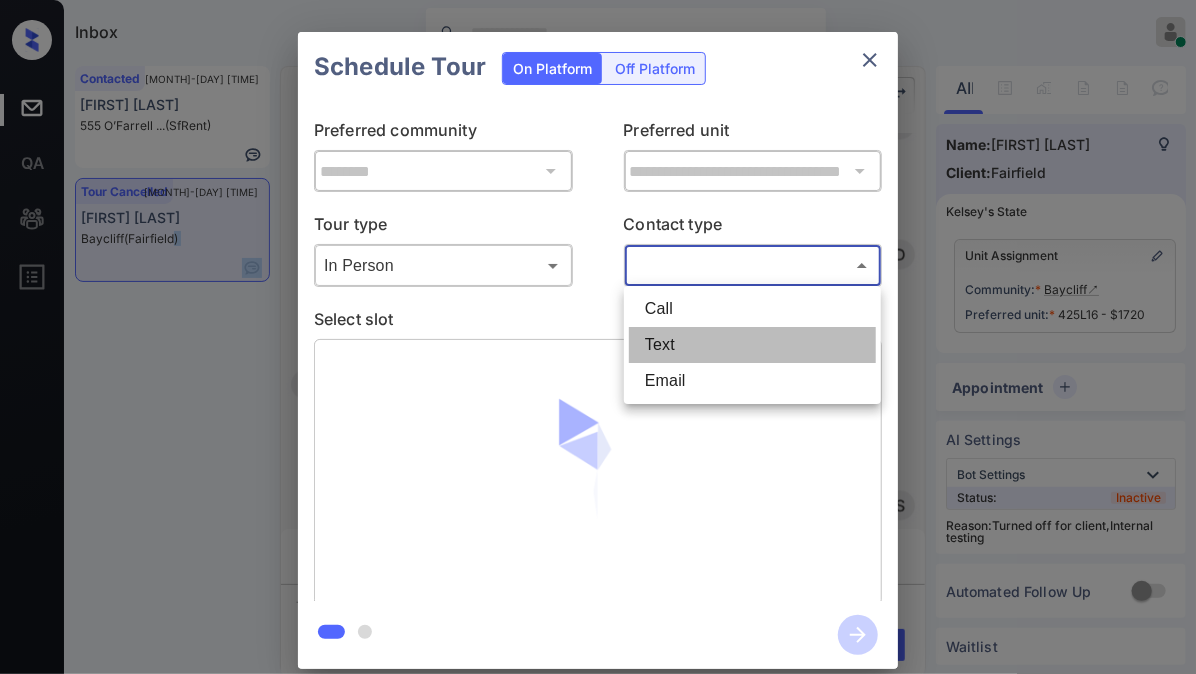 type on "****" 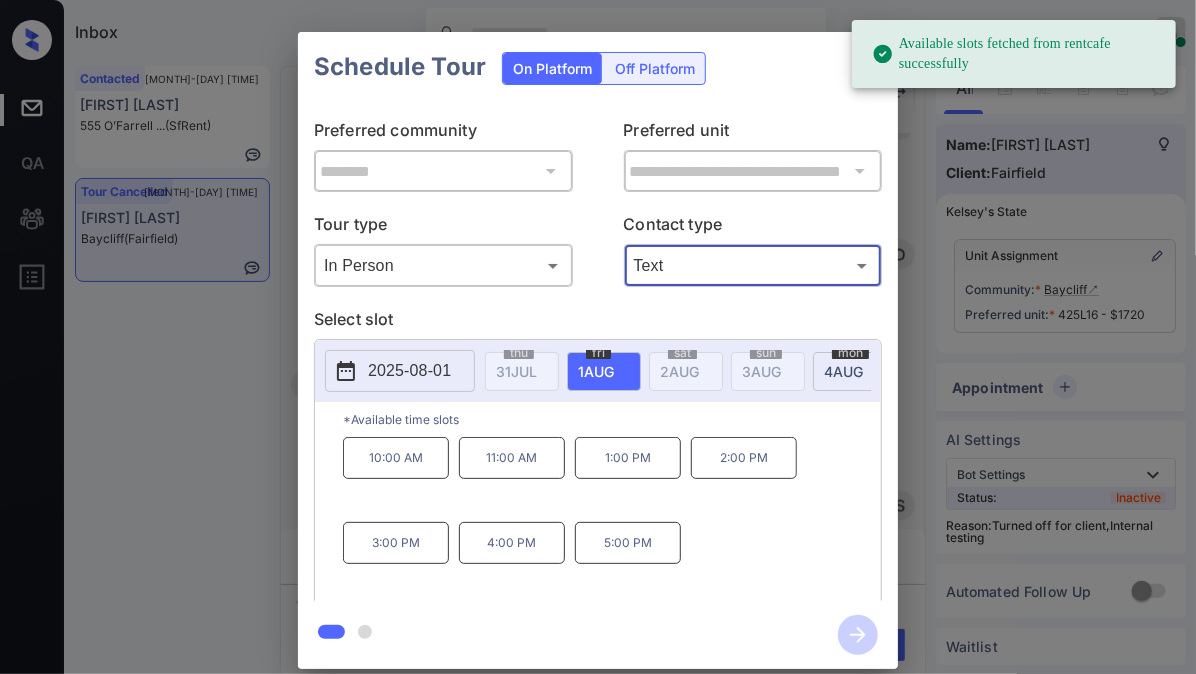 click on "4 AUG" at bounding box center [516, 371] 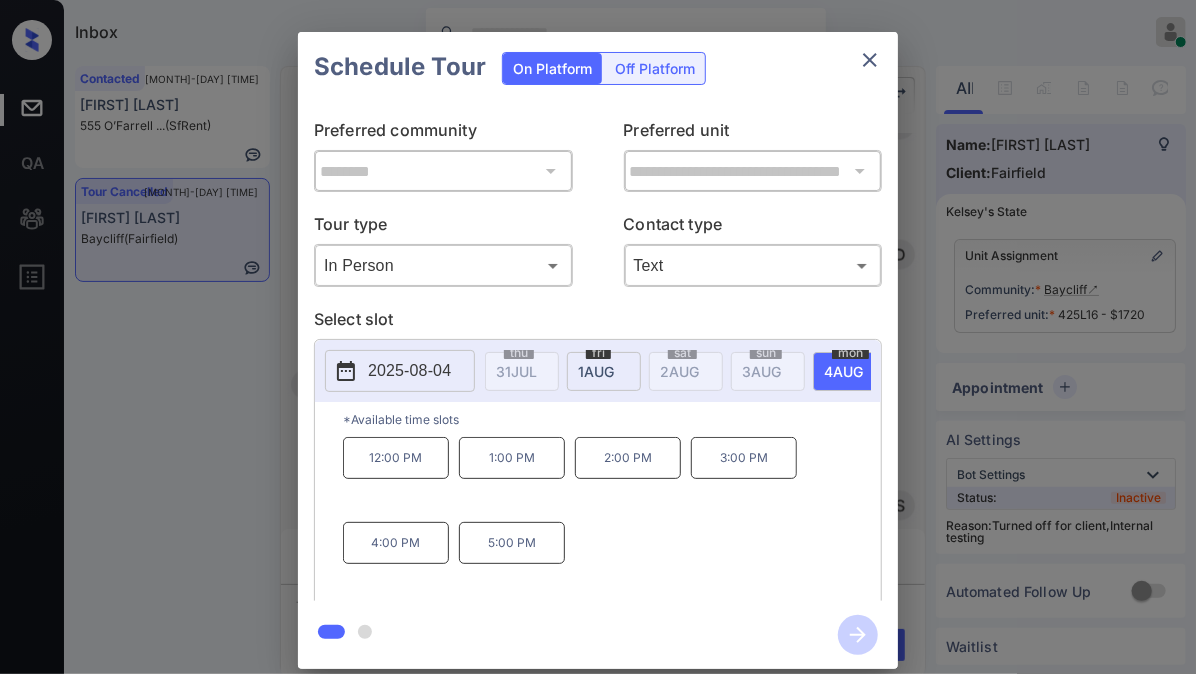 click on "**********" at bounding box center [598, 350] 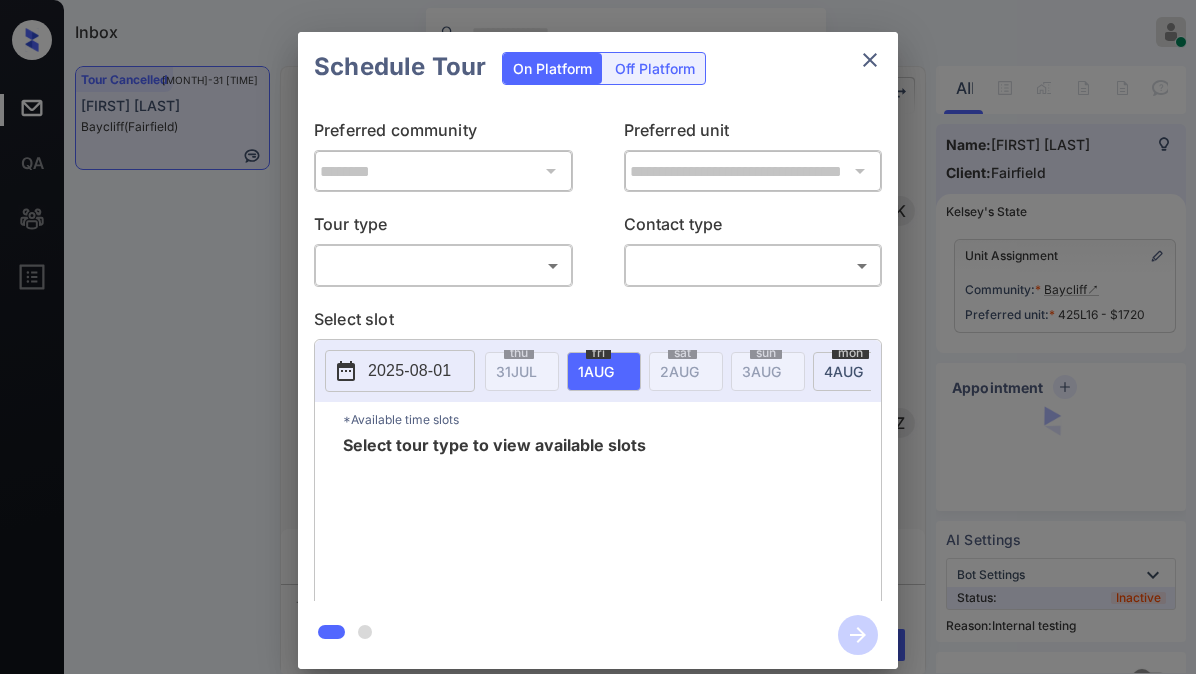 click on "Inbox Jezcil ​ Usanastre Online Set yourself ​ offline Set yourself ​ on break Profile Switch to ​ dark ​ mode Sign out Tour Cancelled [MONTH]-31 [TIME] ​ Mayra Davalos Baycliff ​ (Fairfield) Tour Cancelled Lost Lead Sentiment: Angry Upon sliding the acknowledgement: ​ Lead will move to lost stage. * ​ SMS and call option will be set to opt out. AFM will be turned off for the lead. Kelsey New Message Kelsey Notes Note: https://conversation.getzuma.com/[ID] - Paste this link into your browser to view Kelsey’s conversation with the prospect [MONTH] 31, [YEAR] [TIME] ​ Sync'd w ​ yardi K New Message Zuma Lead transferred to leasing agent: kelsey [MONTH] 31, [YEAR] [TIME] ​ Sync'd w ​ yardi Z New Message Agent Lead created via leadPoller in Inbound stage. [MONTH] 31, [YEAR] [TIME] A New Message Agent AFM Request sent to Kelsey. [MONTH] 31, [YEAR] [TIME] A New Message Agent Notes Note: [MONTH] 31, [YEAR] [TIME] A New Message Kelsey Lead Details Updated
BedRoom: 2
[MONTH] 31, [YEAR] [TIME] K New Message Kelsey ​ yardi K K" at bounding box center (598, 337) 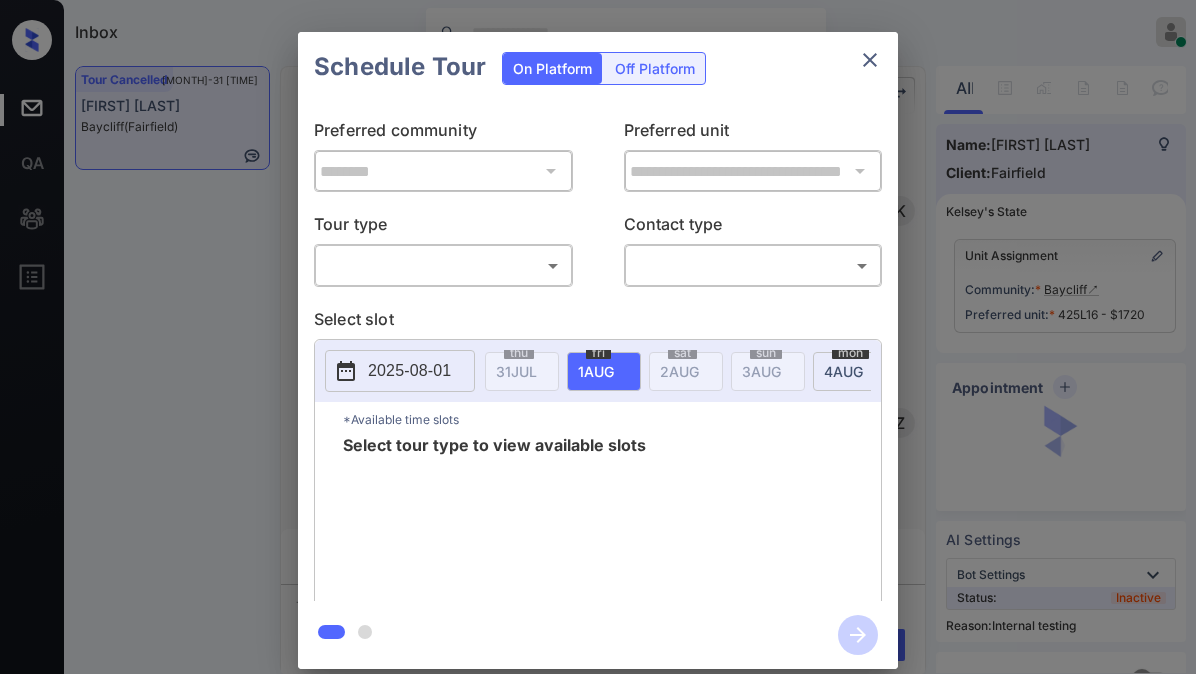 scroll, scrollTop: 0, scrollLeft: 0, axis: both 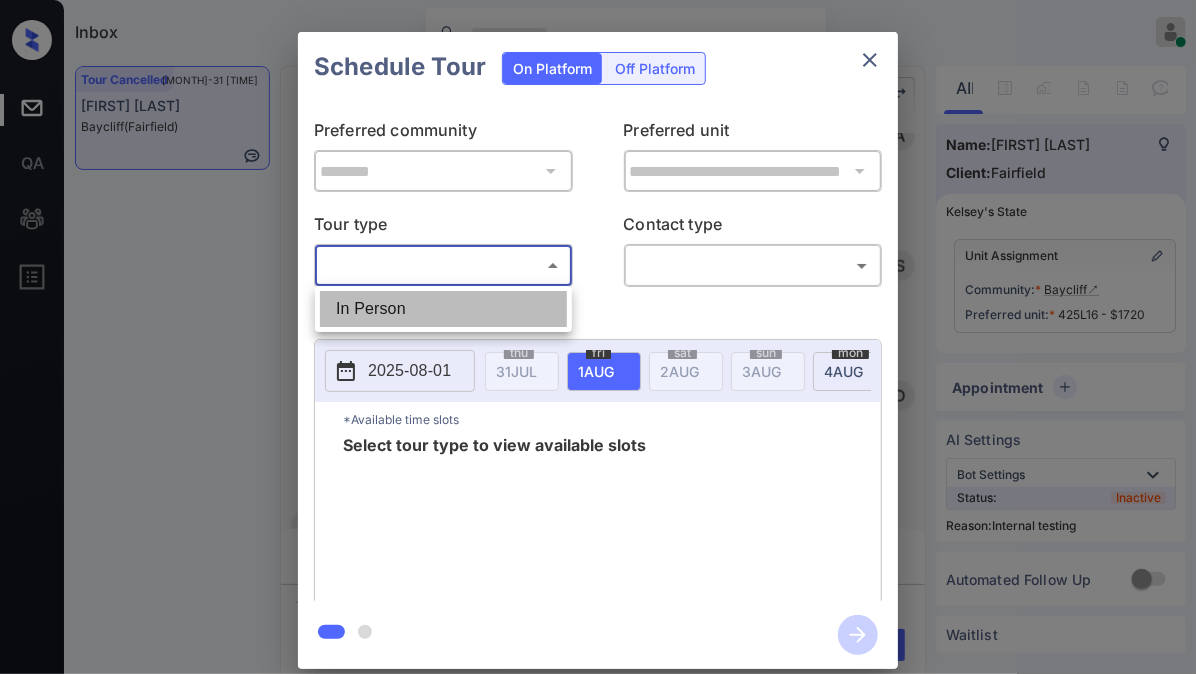 drag, startPoint x: 418, startPoint y: 309, endPoint x: 768, endPoint y: 301, distance: 350.09143 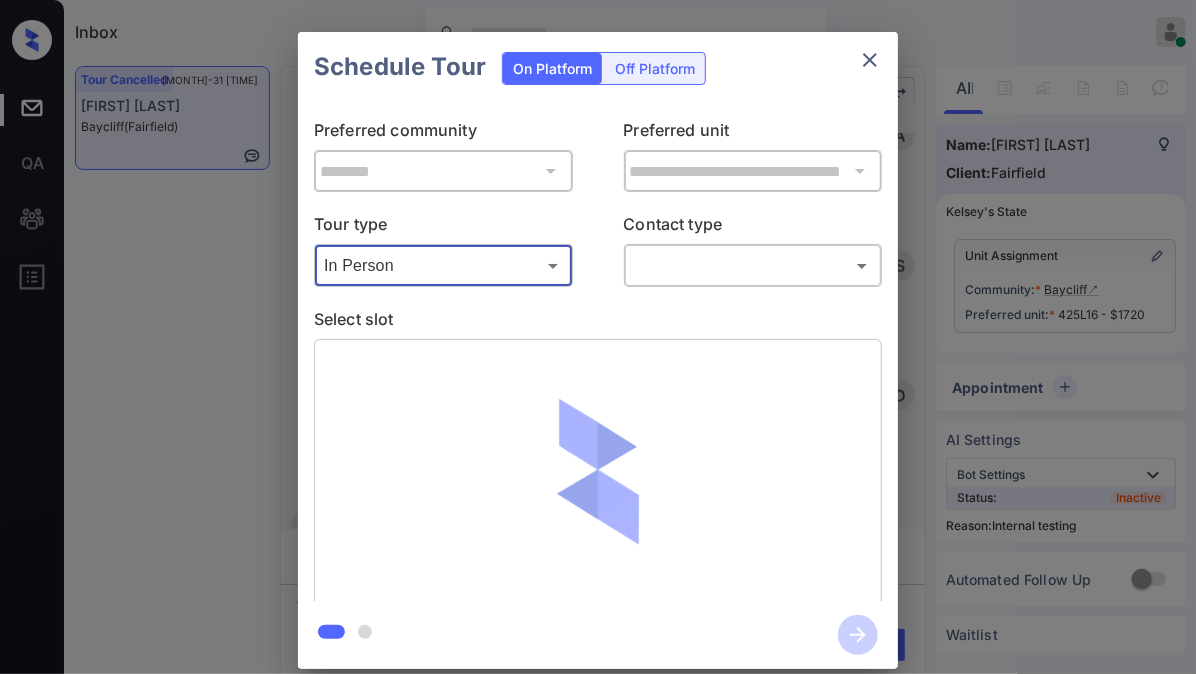click on "Inbox Jezcil ​ Usanastre Online Set yourself ​ offline Set yourself ​ on break Profile Switch to ​ dark ​ mode Sign out Tour Cancelled [MONTH]-31 [TIME] ​ Mayra Davalos Baycliff ​ (Fairfield) Tour Cancelled Lost Lead Sentiment: Angry Upon sliding the acknowledgement: ​ Lead will move to lost stage. * ​ SMS and call option will be set to opt out. AFM will be turned off for the lead. Kelsey New Message Kelsey Notes Note: https://conversation.getzuma.com/[ID] - Paste this link into your browser to view Kelsey’s conversation with the prospect [MONTH] 31, [YEAR] [TIME] ​ Sync'd w ​ yardi K New Message Zuma Lead transferred to leasing agent: kelsey [MONTH] 31, [YEAR] [TIME] ​ Sync'd w ​ yardi Z New Message Agent Lead created via leadPoller in Inbound stage. [MONTH] 31, [YEAR] [TIME] A New Message Agent AFM Request sent to Kelsey. [MONTH] 31, [YEAR] [TIME] A New Message Agent Notes Note: [MONTH] 31, [YEAR] [TIME] A New Message Kelsey Lead Details Updated
BedRoom: 2
[MONTH] 31, [YEAR] [TIME] K New Message Kelsey ​ yardi K K" at bounding box center [598, 337] 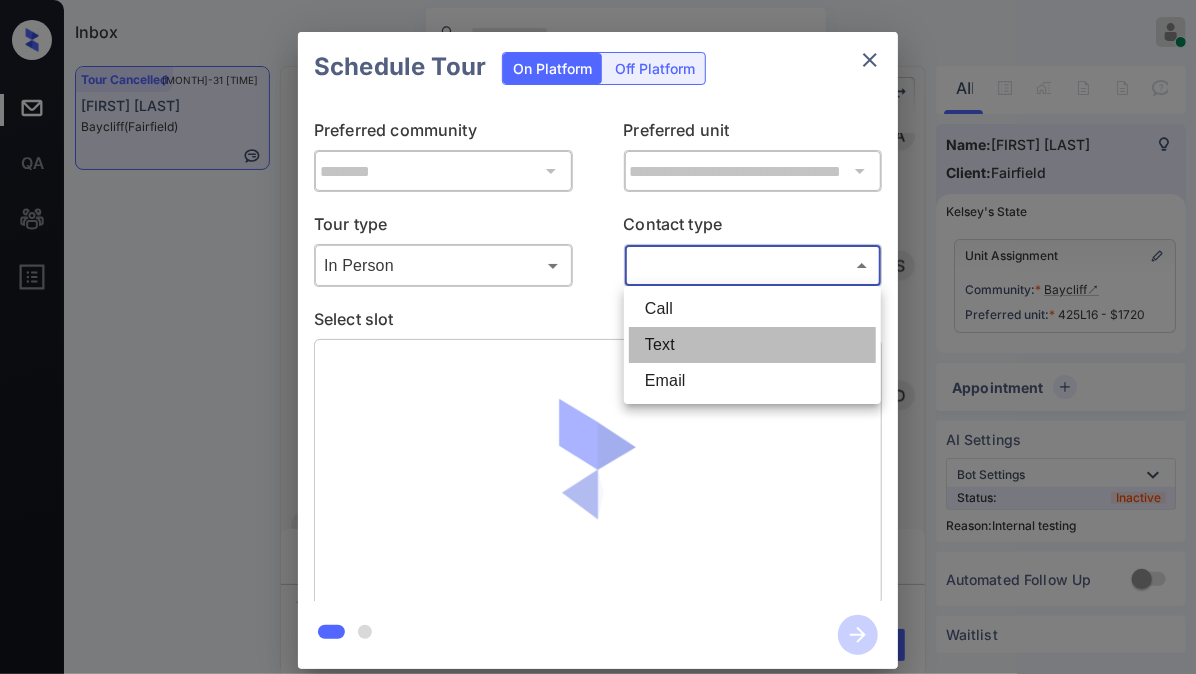 click on "Text" at bounding box center [752, 345] 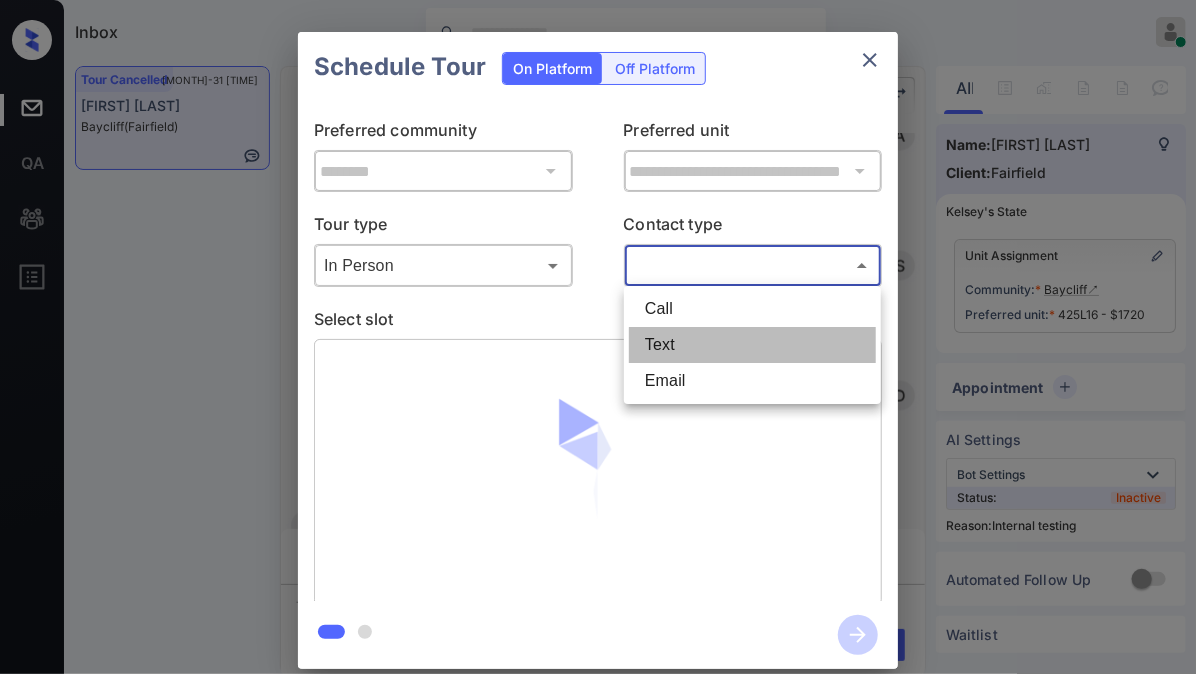 type on "****" 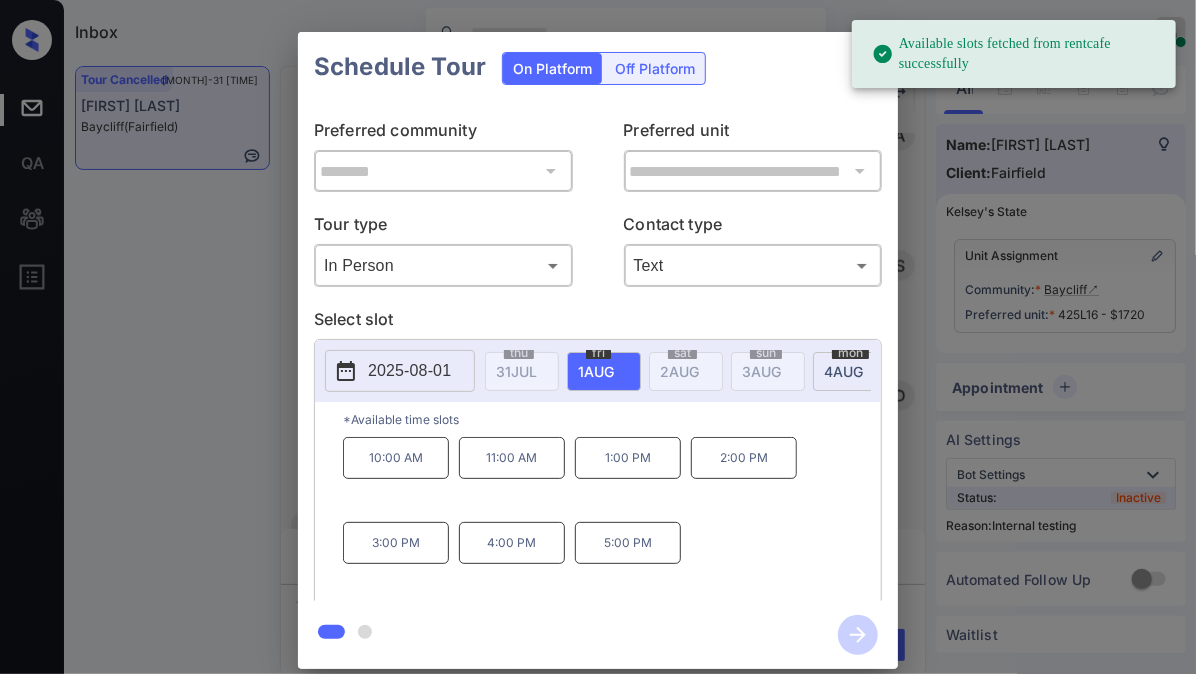 click on "4 AUG" at bounding box center [516, 371] 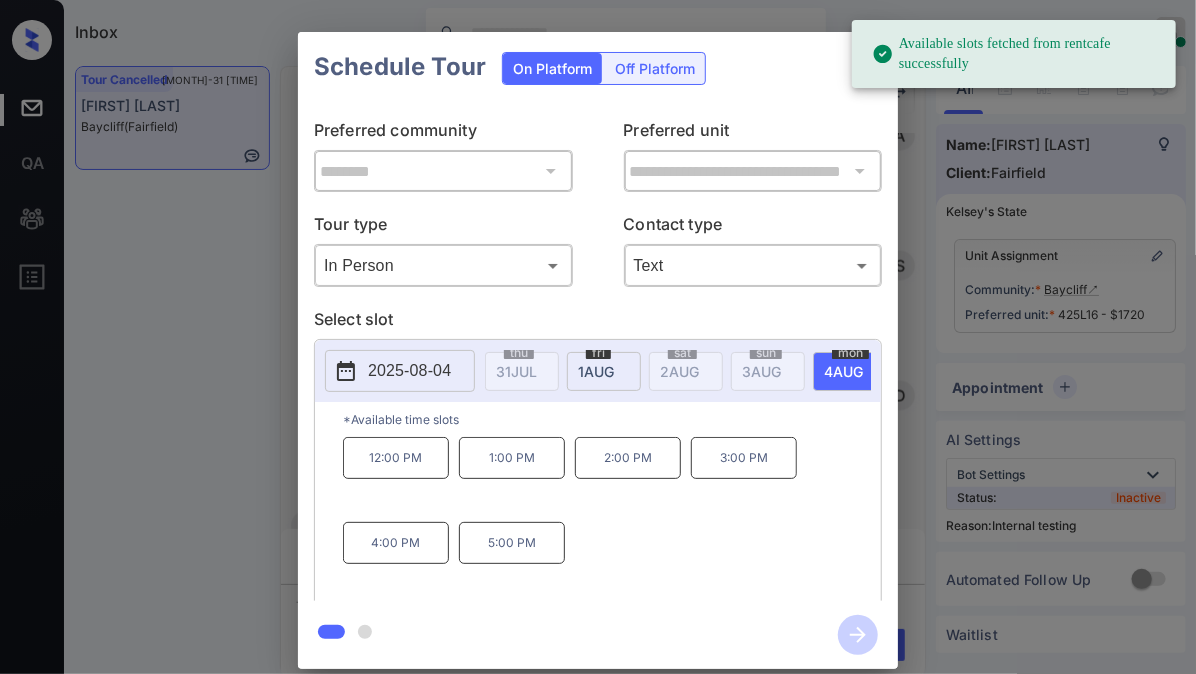 click on "4:00 PM" at bounding box center [396, 543] 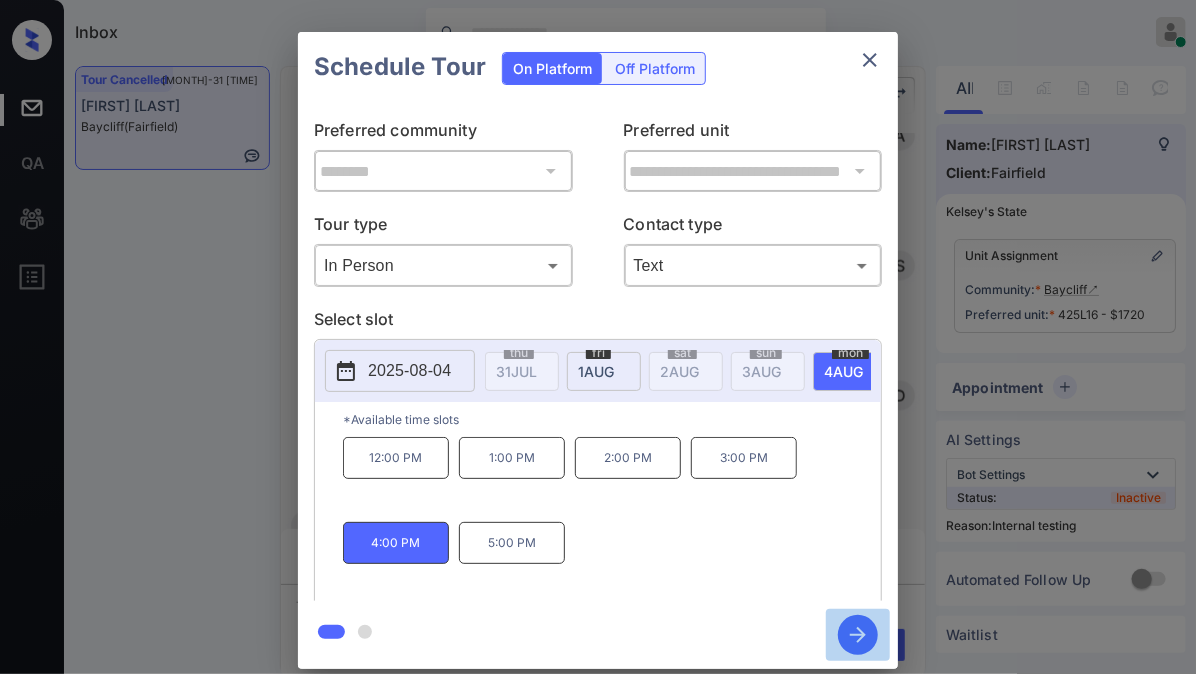 click 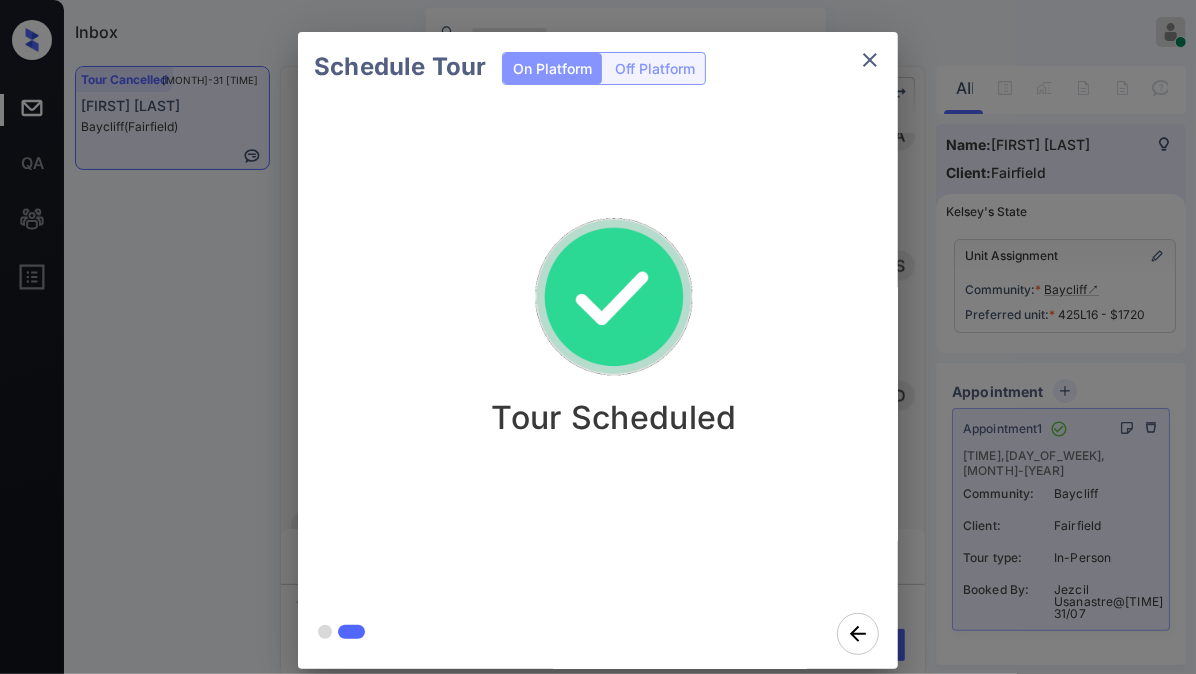 click on "Schedule Tour On Platform Off Platform Tour Scheduled" at bounding box center (598, 350) 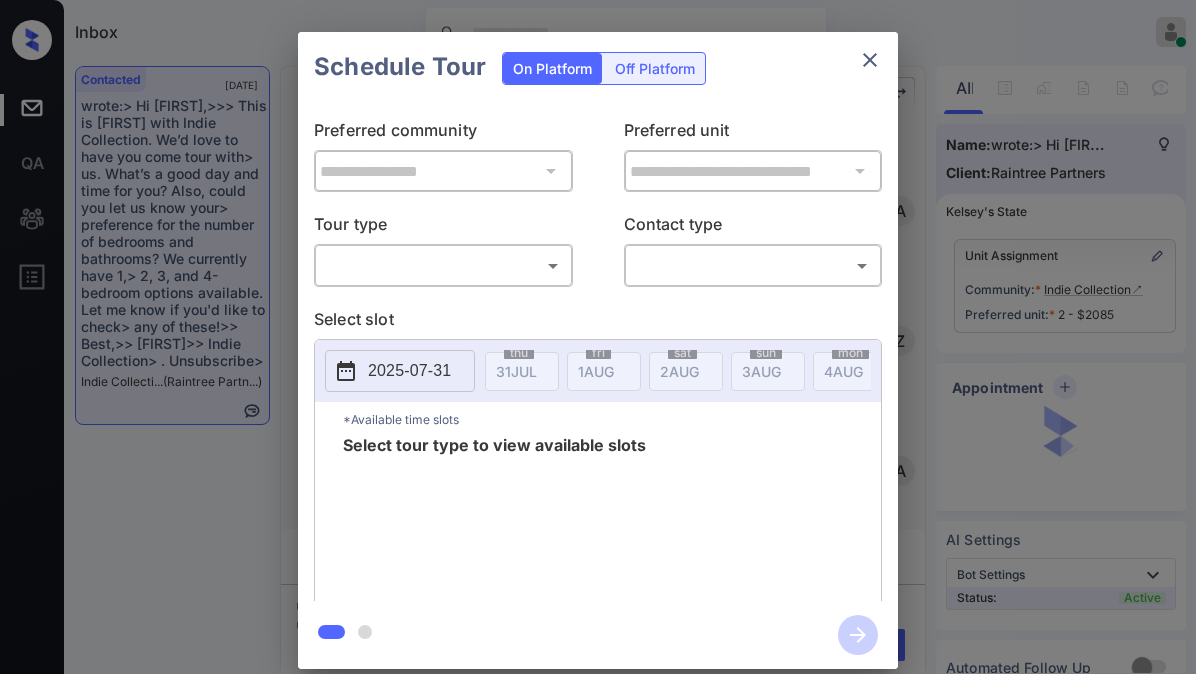 click on "Inbox [FIRST] [LAST] Online Set yourself   offline Set yourself   on break Profile Switch to  dark  mode Sign out Contacted [DATE]   [FIRST] [LAST] Indie Collecti...  (Raintree Partn...) Contacted Lost Lead Sentiment: Angry Upon sliding the acknowledgement:  Lead will move to lost stage. * ​ SMS and call option will be set to opt out. AFM will be turned off for the lead. [FIRST] New Message Agent Lead created via webhook in Inbound stage. [DATE] [TIME] A New Message Zuma Lead transferred to leasing agent: [FIRST] [DATE] [TIME]  Sync'd w  knock Z New Message Agent AFM Request sent to [FIRST]. [DATE] [TIME] A New Message Agent Notes Note: Structured Note:
Move In Date: [DATE]
[DATE] [TIME] A New Message Agent Lead Details Updated
Move In Date:  [DATE]
[DATE] [TIME] K New Message [FIRST] From:   [EMAIL] To:   [EMAIL] Hi [FIRST],       Best,   [FIRST]   Indie Collection . Read More [DATE] [TIME]   K K" at bounding box center (598, 337) 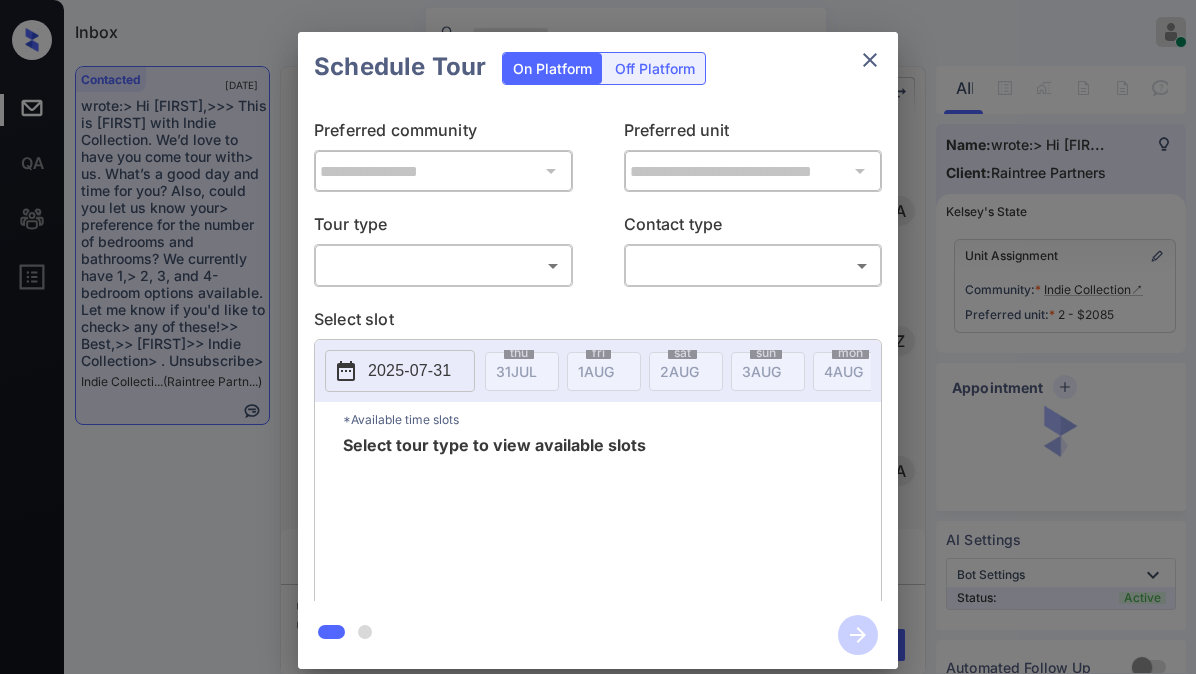 scroll, scrollTop: 0, scrollLeft: 0, axis: both 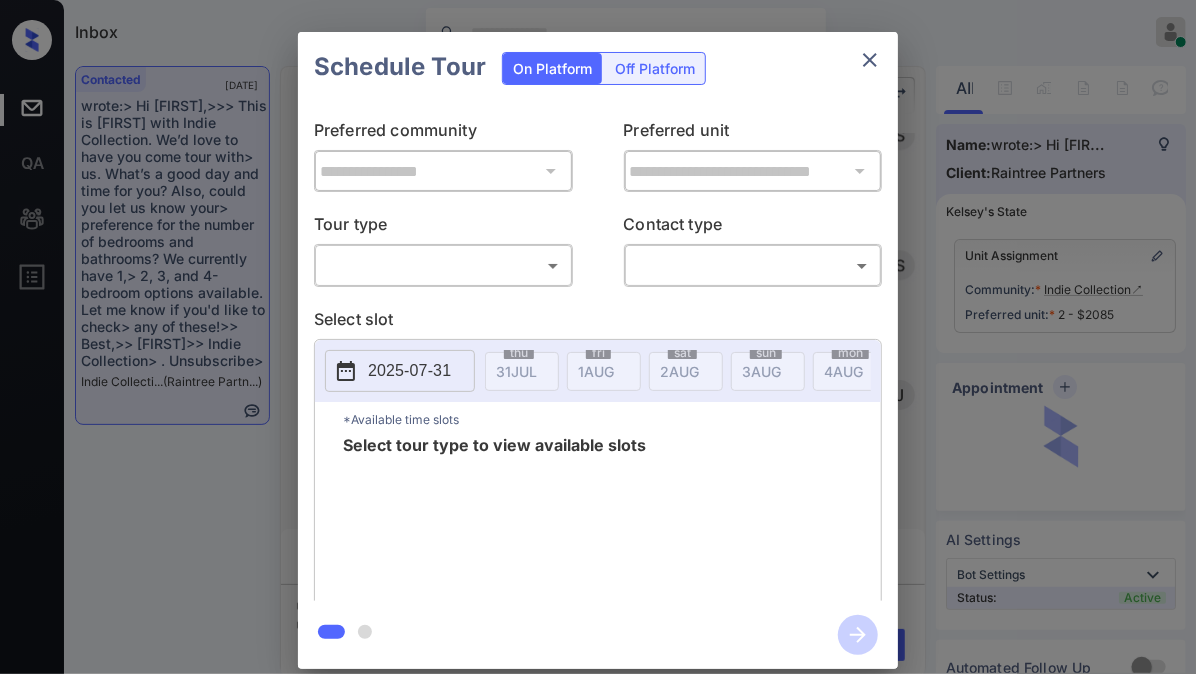 type on "********" 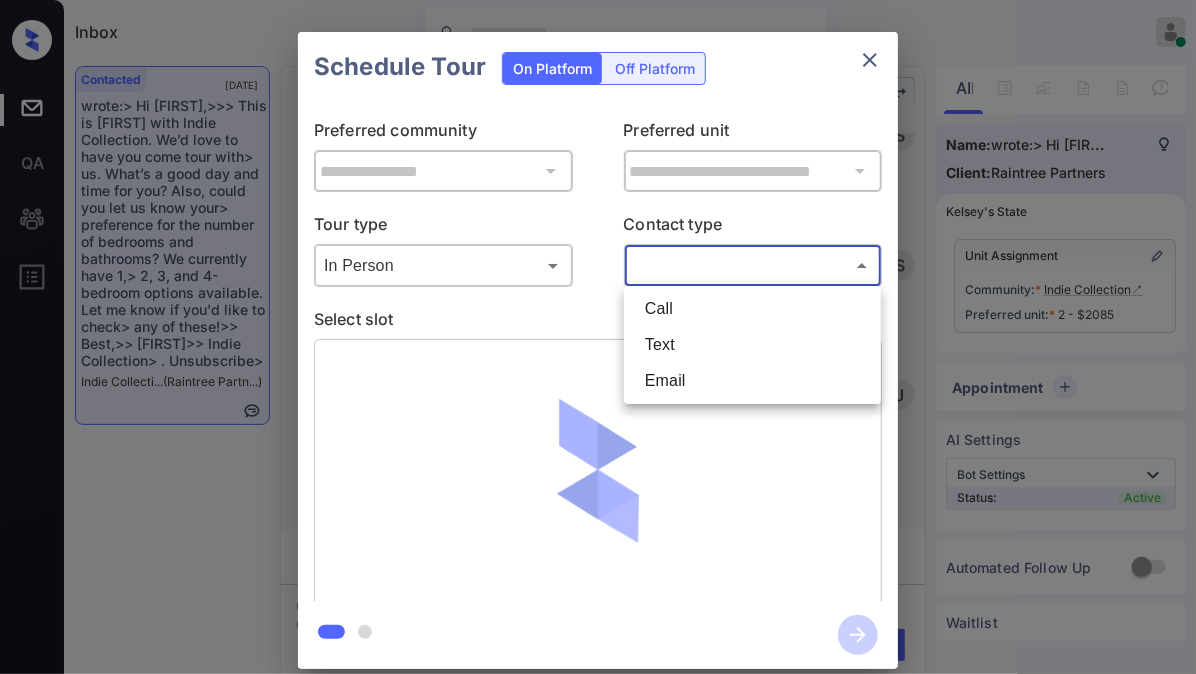 click on "Inbox [FIRST] [LAST] Online Set yourself   offline Set yourself   on break Profile Switch to  dark  mode Sign out Contacted [DATE]   [FIRST] [LAST] Indie Collecti...  (Raintree Partn...) Contacted Lost Lead Sentiment: Angry Upon sliding the acknowledgement:  Lead will move to lost stage. * ​ SMS and call option will be set to opt out. AFM will be turned off for the lead. [FIRST] New Message Agent Lead created via webhook in Inbound stage. [DATE] [TIME] A New Message Zuma Lead transferred to leasing agent: [FIRST] [DATE] [TIME]  Sync'd w  knock Z New Message Agent AFM Request sent to [FIRST]. [DATE] [TIME] A New Message Agent Notes Note: Structured Note:
Move In Date: [DATE]
[DATE] [TIME] A New Message Agent Lead Details Updated
Move In Date:  [DATE]
[DATE] [TIME] K New Message [FIRST] From:   [EMAIL] To:   [EMAIL] Hi [FIRST],       Best,   [FIRST]   Indie Collection . Read More [DATE] [TIME]   K K" at bounding box center [598, 337] 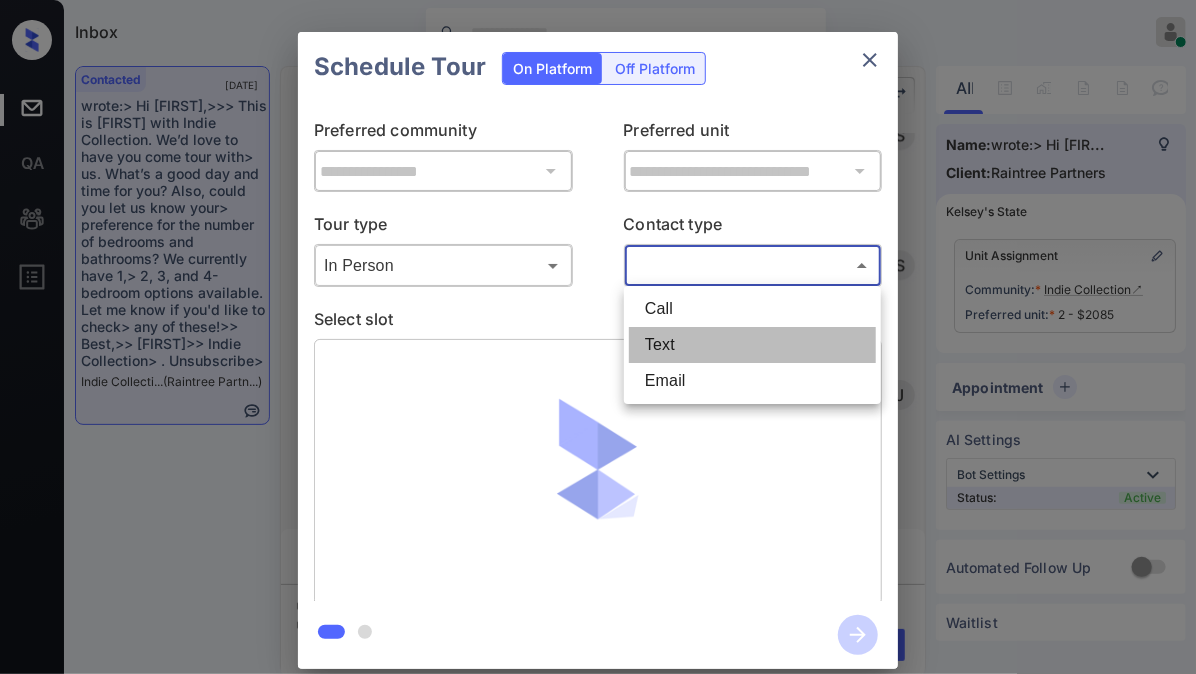 click on "Text" at bounding box center (752, 345) 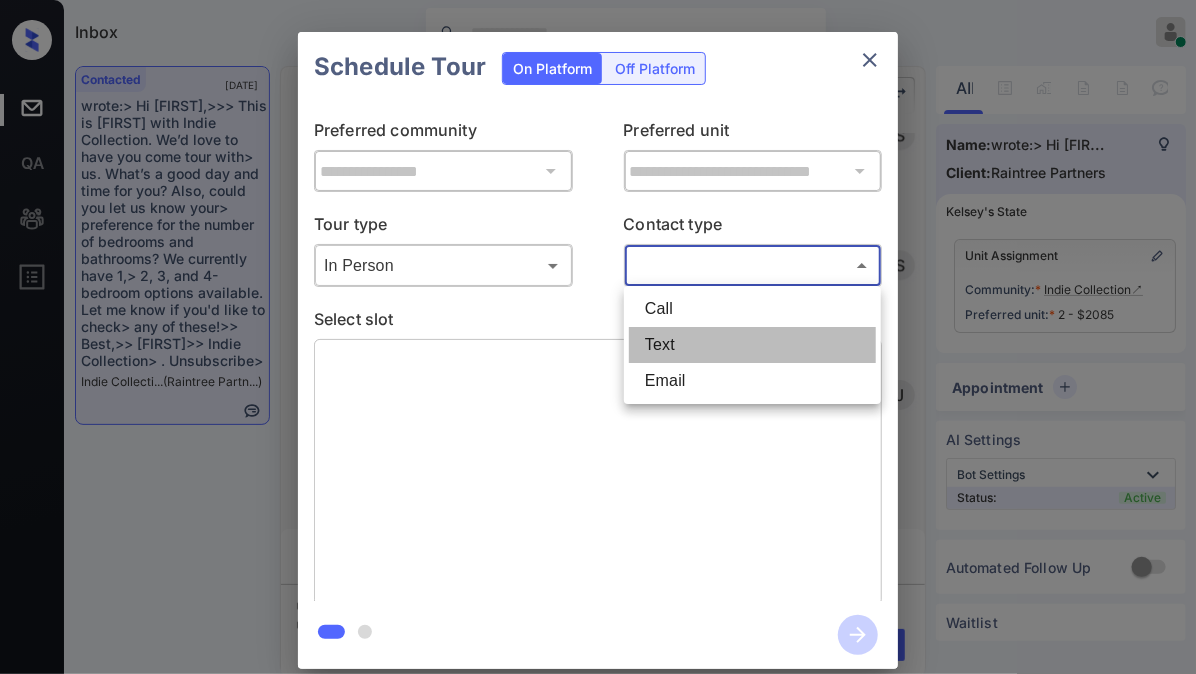 type on "****" 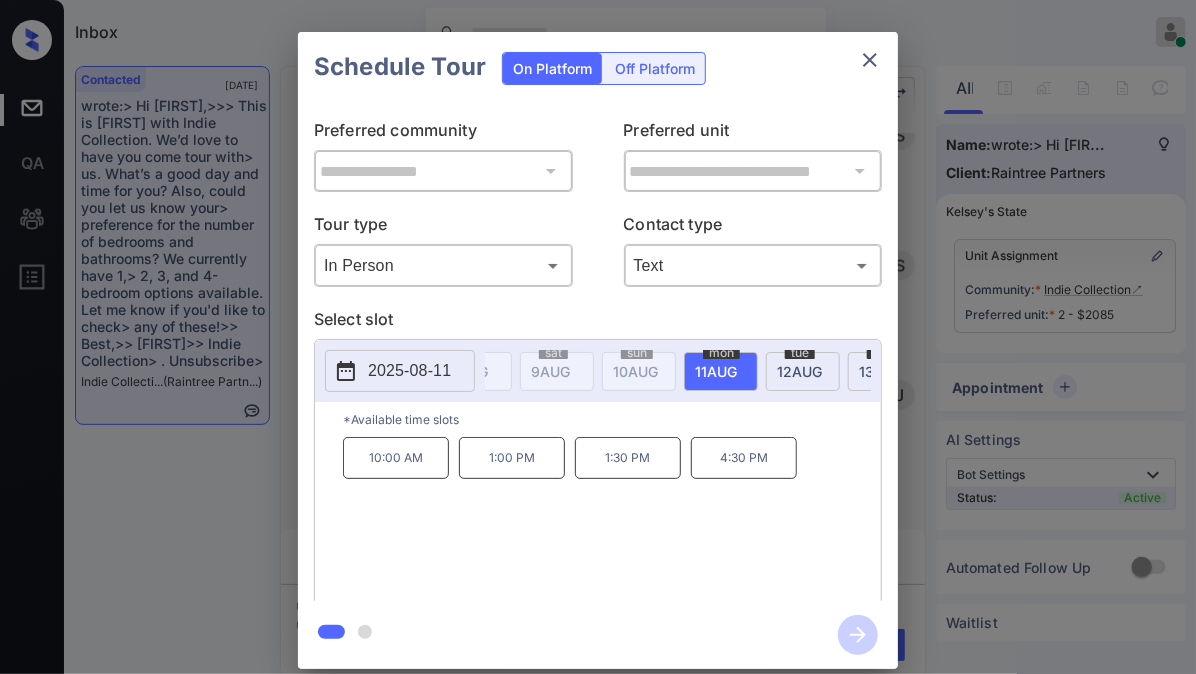 scroll, scrollTop: 0, scrollLeft: 714, axis: horizontal 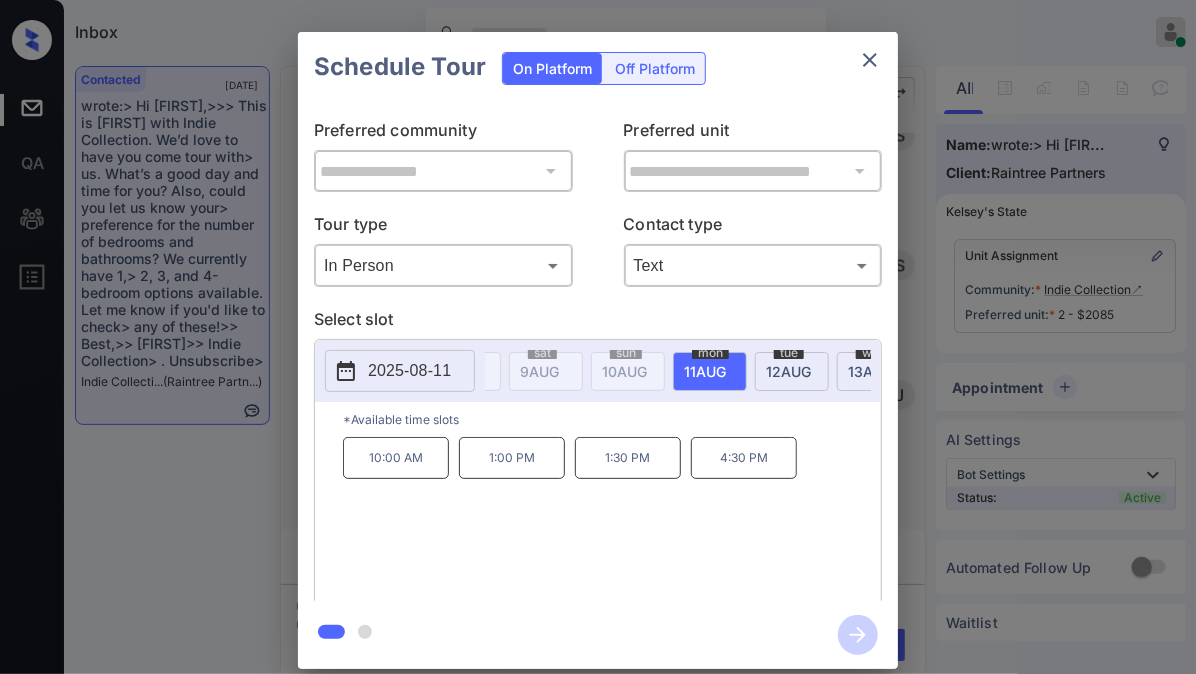 click on "**********" at bounding box center (598, 351) 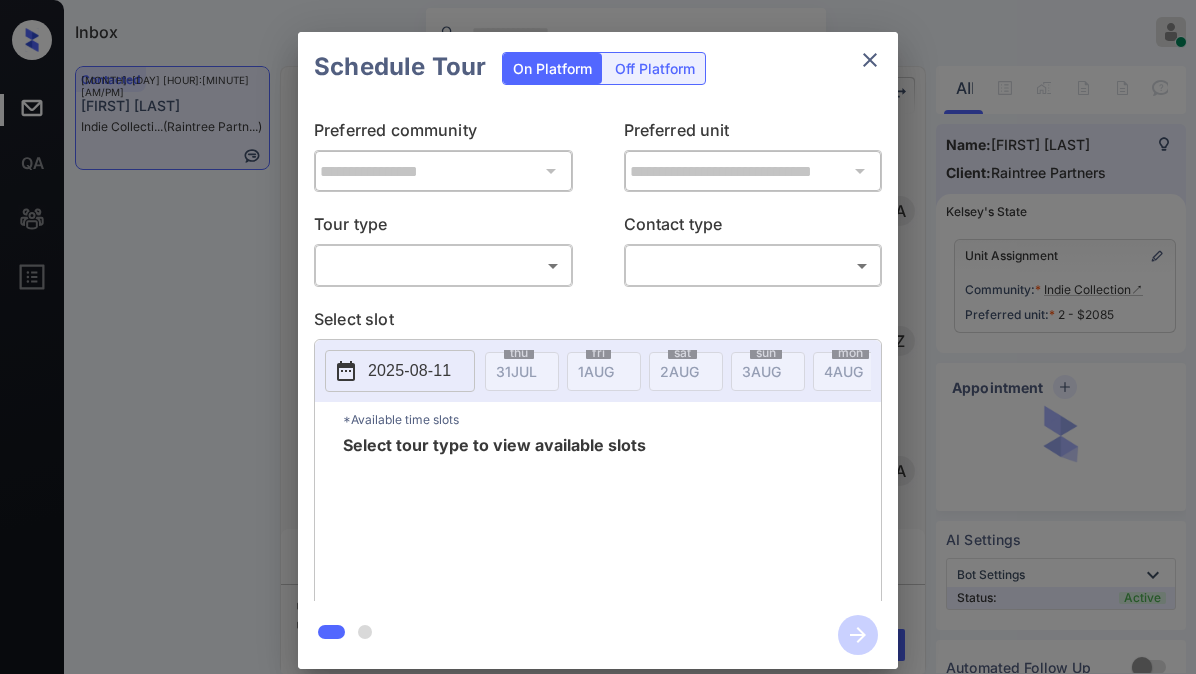 scroll, scrollTop: 0, scrollLeft: 0, axis: both 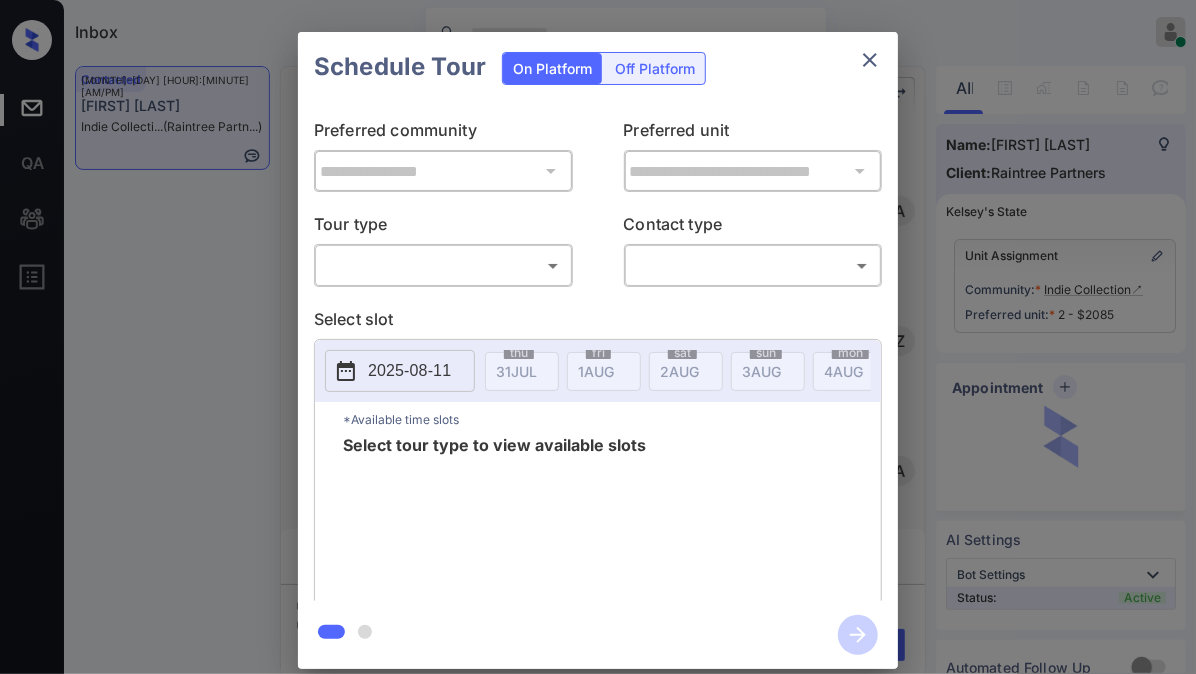 click on "Inbox Jezcil  Usanastre Online Set yourself   offline Set yourself   on break Profile Switch to  dark  mode Sign out Contacted Jul-31 10:09 pm   Daisy Cuevas Indie Collecti...  (Raintree Partn...) Contacted Lost Lead Sentiment: Angry Upon sliding the acknowledgement:  Lead will move to lost stage. * ​ SMS and call option will be set to opt out. AFM will be turned off for the lead. Kelsey New Message Agent Lead created via webhook in Inbound stage. Jul 24, 2025 07:16 pm A New Message Zuma Lead transferred to leasing agent: kelsey Jul 24, 2025 07:16 pm  Sync'd w  knock Z New Message Agent AFM Request sent to Kelsey. Jul 24, 2025 07:16 pm A New Message Agent Notes Note: Structured Note:
Move In Date: 2025-08-01
Jul 24, 2025 07:16 pm A New Message Kelsey Lead Details Updated
Move In Date:  1-8-2025
Jul 24, 2025 07:16 pm K New Message Kelsey From:   raintree@communications.getzuma.com To:   daisycuevasgomez@gmail.com Hi Daisy,       Best,   Kelsey   Indie Collection . Read More Jul 24, 2025 07:16 pm   K K" at bounding box center (598, 337) 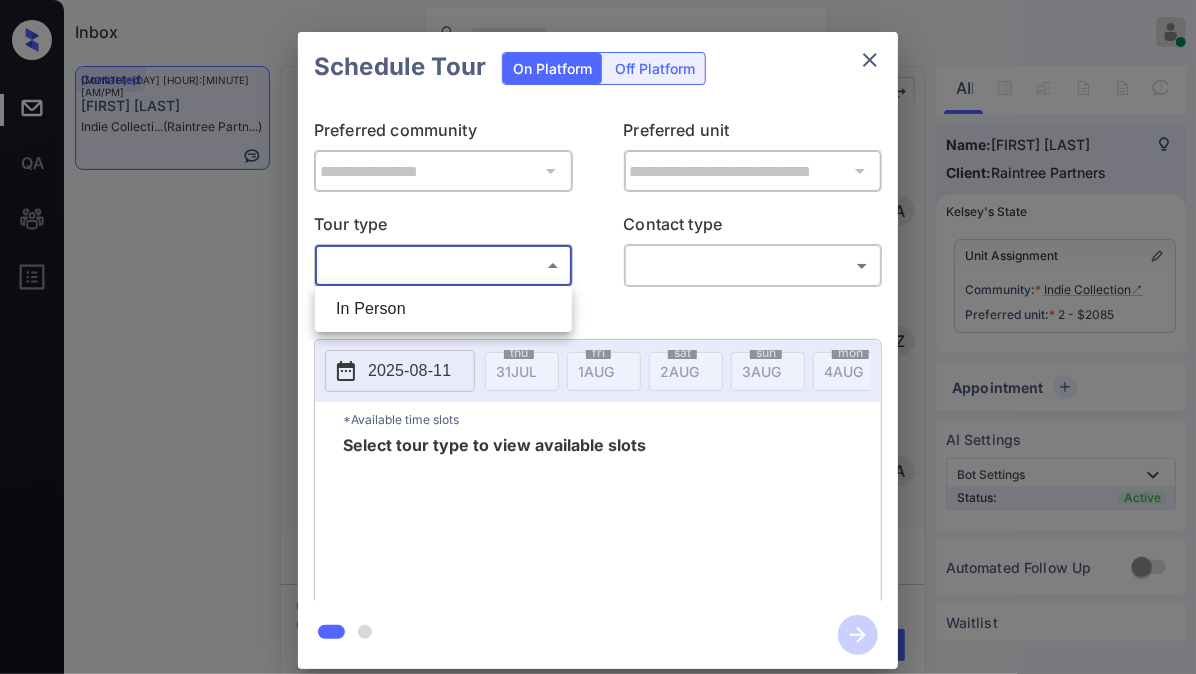 scroll, scrollTop: 5650, scrollLeft: 0, axis: vertical 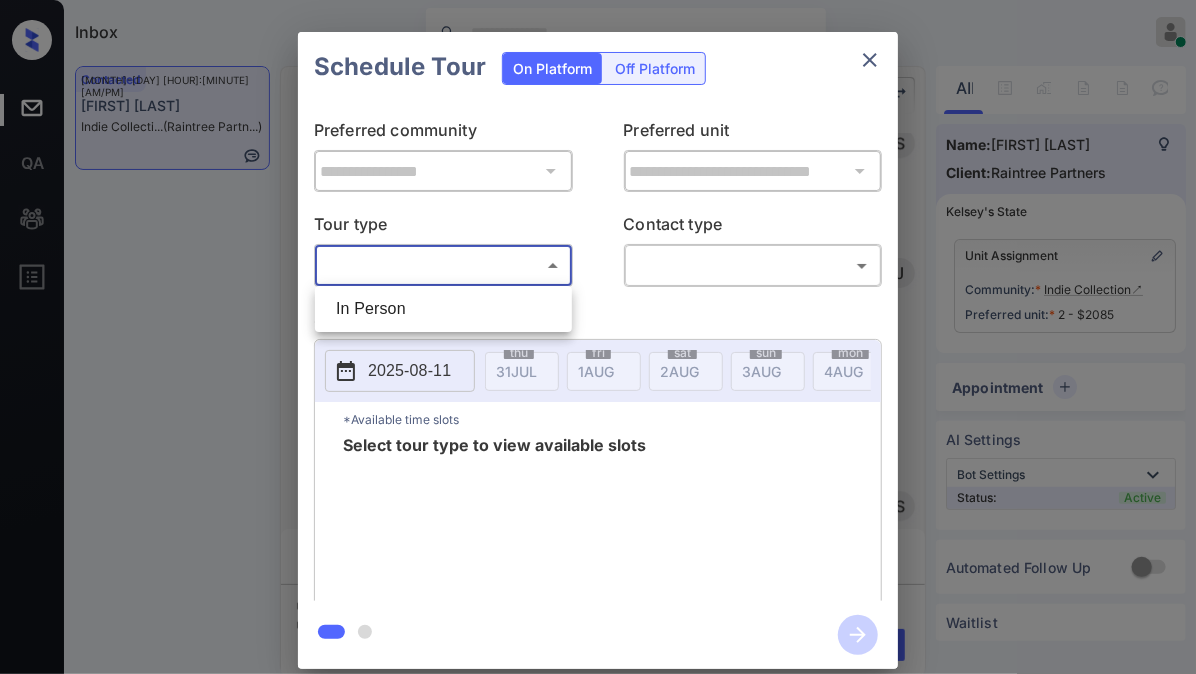 click on "In Person" at bounding box center [443, 309] 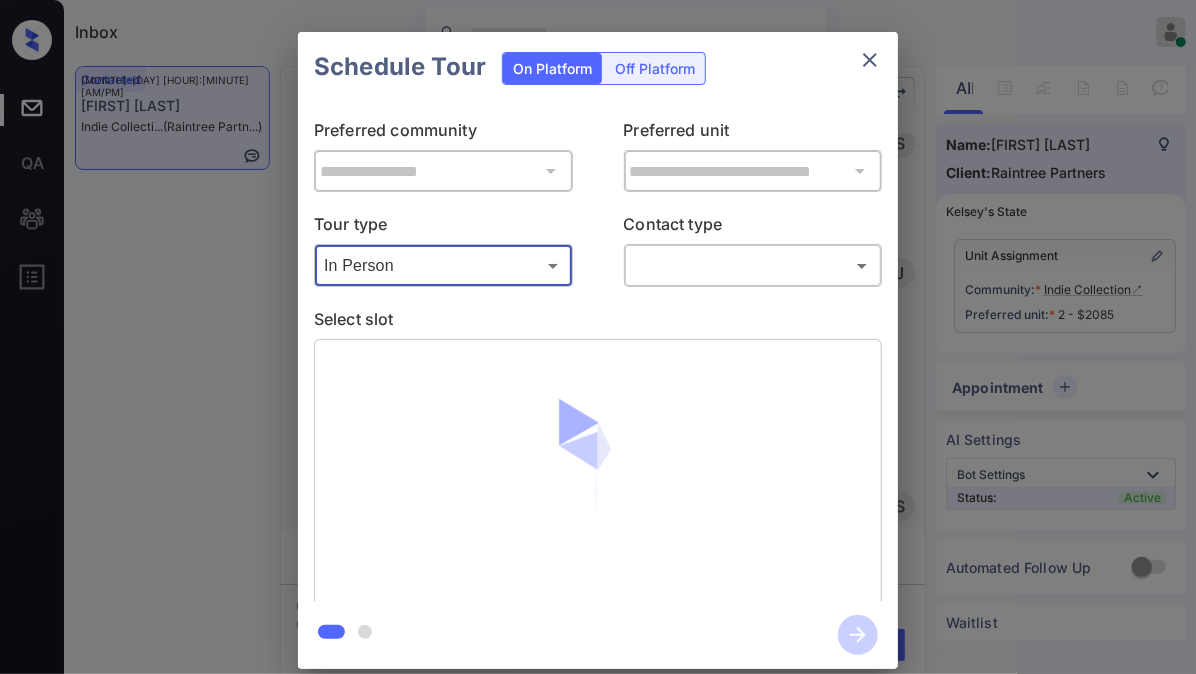 click on "Inbox Jezcil  Usanastre Online Set yourself   offline Set yourself   on break Profile Switch to  dark  mode Sign out Contacted Jul-31 10:09 pm   Daisy Cuevas Indie Collecti...  (Raintree Partn...) Contacted Lost Lead Sentiment: Angry Upon sliding the acknowledgement:  Lead will move to lost stage. * ​ SMS and call option will be set to opt out. AFM will be turned off for the lead. Kelsey New Message Agent Lead created via webhook in Inbound stage. Jul 24, 2025 07:16 pm A New Message Zuma Lead transferred to leasing agent: kelsey Jul 24, 2025 07:16 pm  Sync'd w  knock Z New Message Agent AFM Request sent to Kelsey. Jul 24, 2025 07:16 pm A New Message Agent Notes Note: Structured Note:
Move In Date: 2025-08-01
Jul 24, 2025 07:16 pm A New Message Kelsey Lead Details Updated
Move In Date:  1-8-2025
Jul 24, 2025 07:16 pm K New Message Kelsey From:   raintree@communications.getzuma.com To:   daisycuevasgomez@gmail.com Hi Daisy,       Best,   Kelsey   Indie Collection . Read More Jul 24, 2025 07:16 pm   K K" at bounding box center (598, 337) 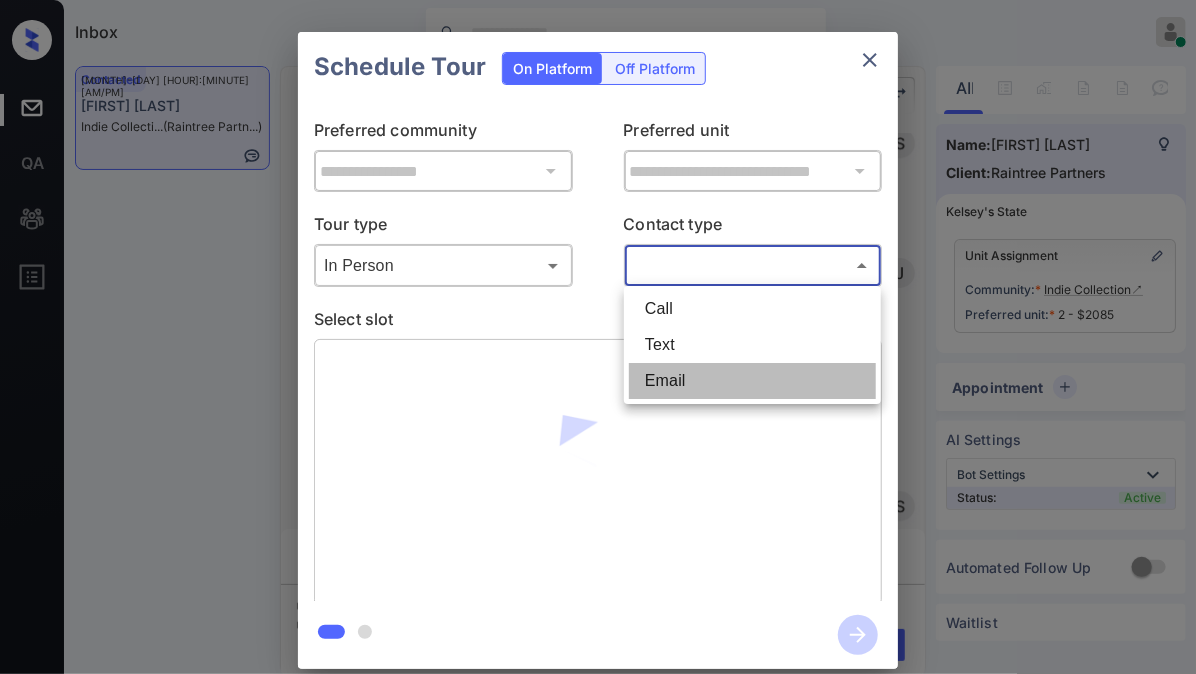 click on "Email" at bounding box center [752, 381] 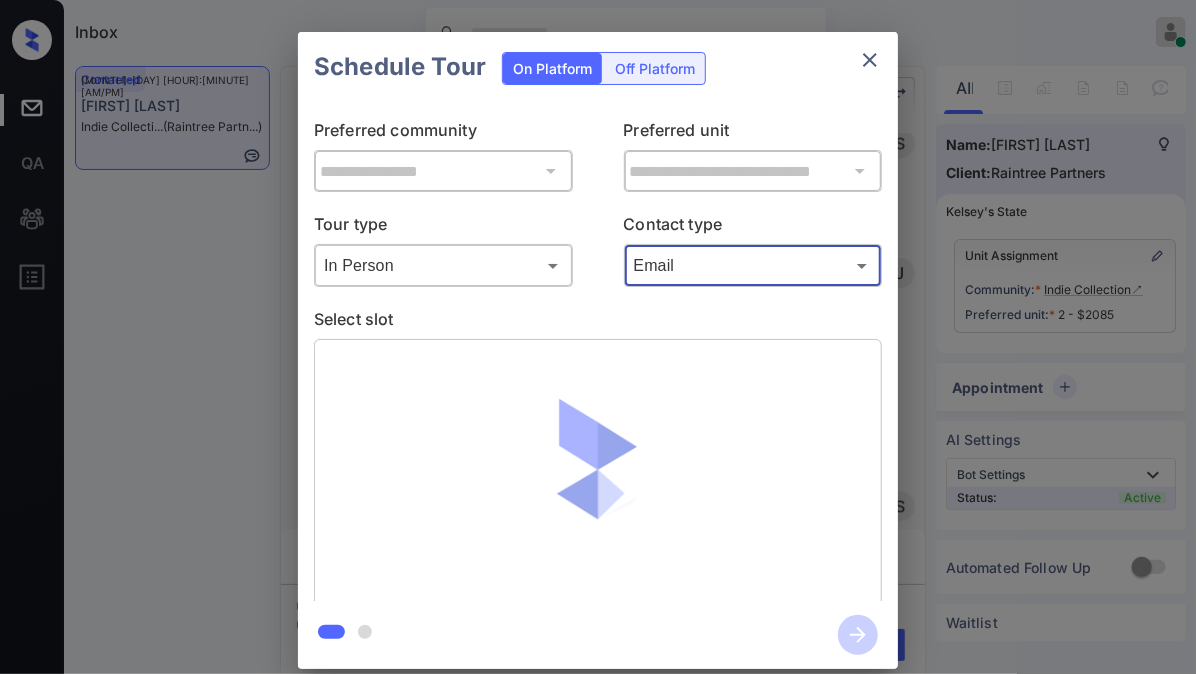 click on "Inbox Jezcil  Usanastre Online Set yourself   offline Set yourself   on break Profile Switch to  dark  mode Sign out Contacted Jul-31 10:09 pm   Daisy Cuevas Indie Collecti...  (Raintree Partn...) Contacted Lost Lead Sentiment: Angry Upon sliding the acknowledgement:  Lead will move to lost stage. * ​ SMS and call option will be set to opt out. AFM will be turned off for the lead. Kelsey New Message Agent Lead created via webhook in Inbound stage. Jul 24, 2025 07:16 pm A New Message Zuma Lead transferred to leasing agent: kelsey Jul 24, 2025 07:16 pm  Sync'd w  knock Z New Message Agent AFM Request sent to Kelsey. Jul 24, 2025 07:16 pm A New Message Agent Notes Note: Structured Note:
Move In Date: 2025-08-01
Jul 24, 2025 07:16 pm A New Message Kelsey Lead Details Updated
Move In Date:  1-8-2025
Jul 24, 2025 07:16 pm K New Message Kelsey From:   raintree@communications.getzuma.com To:   daisycuevasgomez@gmail.com Hi Daisy,       Best,   Kelsey   Indie Collection . Read More Jul 24, 2025 07:16 pm   K K" at bounding box center [598, 337] 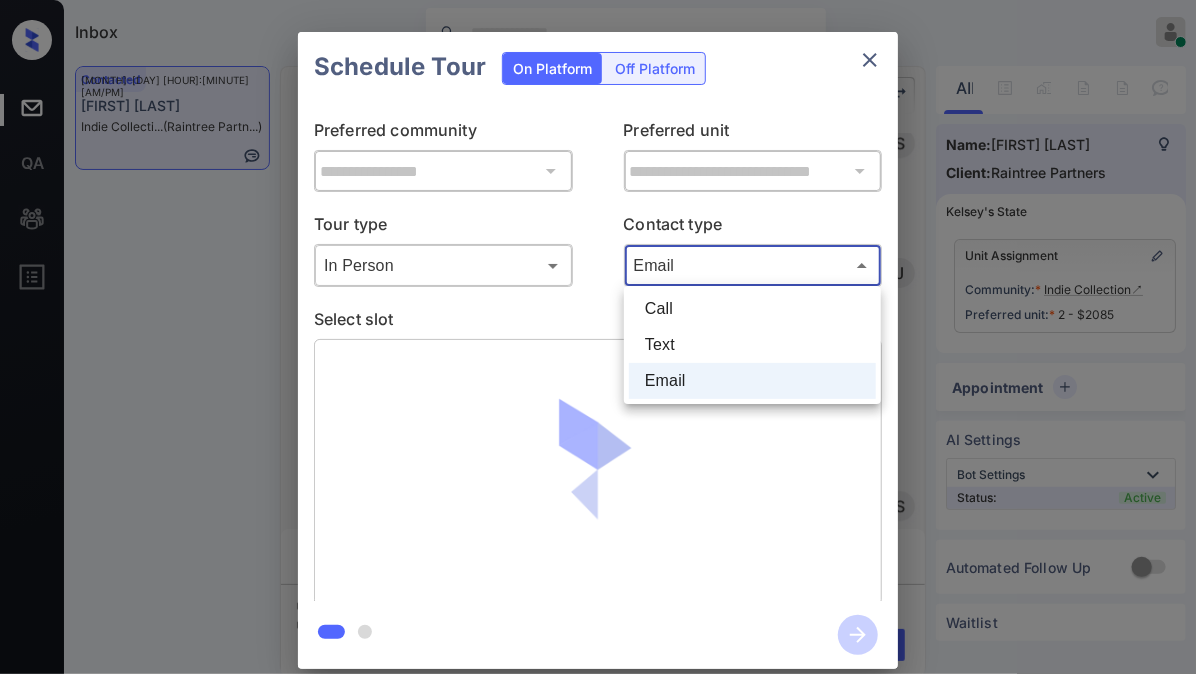 click on "Text" at bounding box center (752, 345) 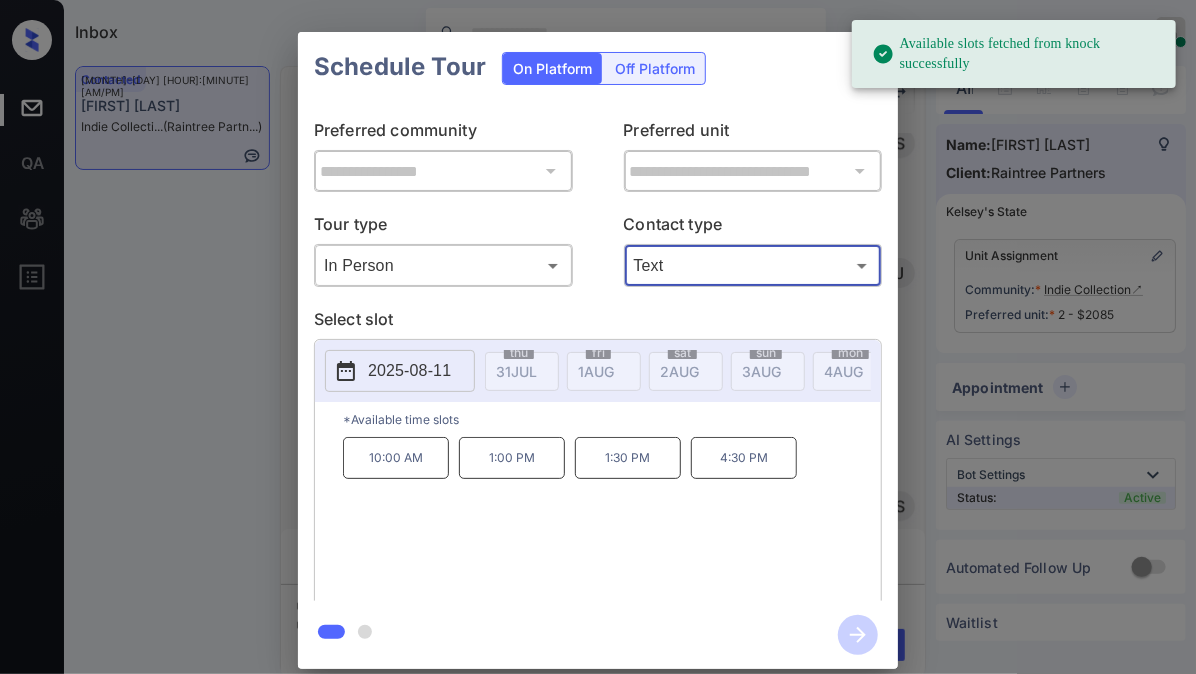 type on "****" 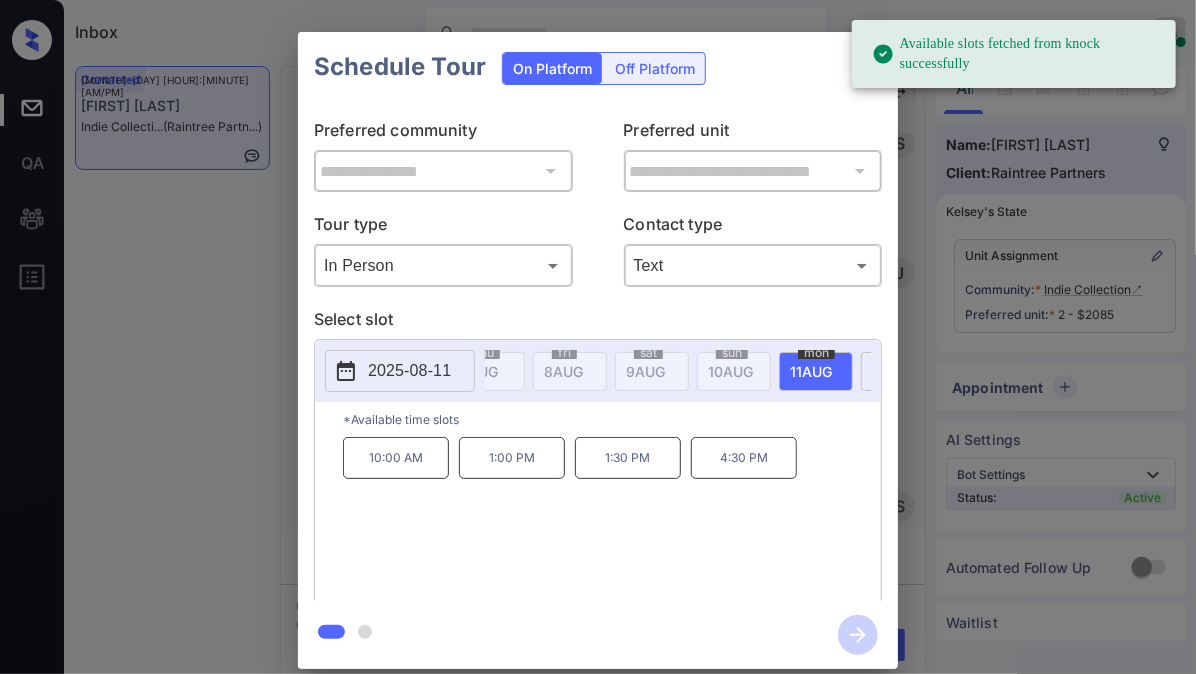scroll, scrollTop: 0, scrollLeft: 661, axis: horizontal 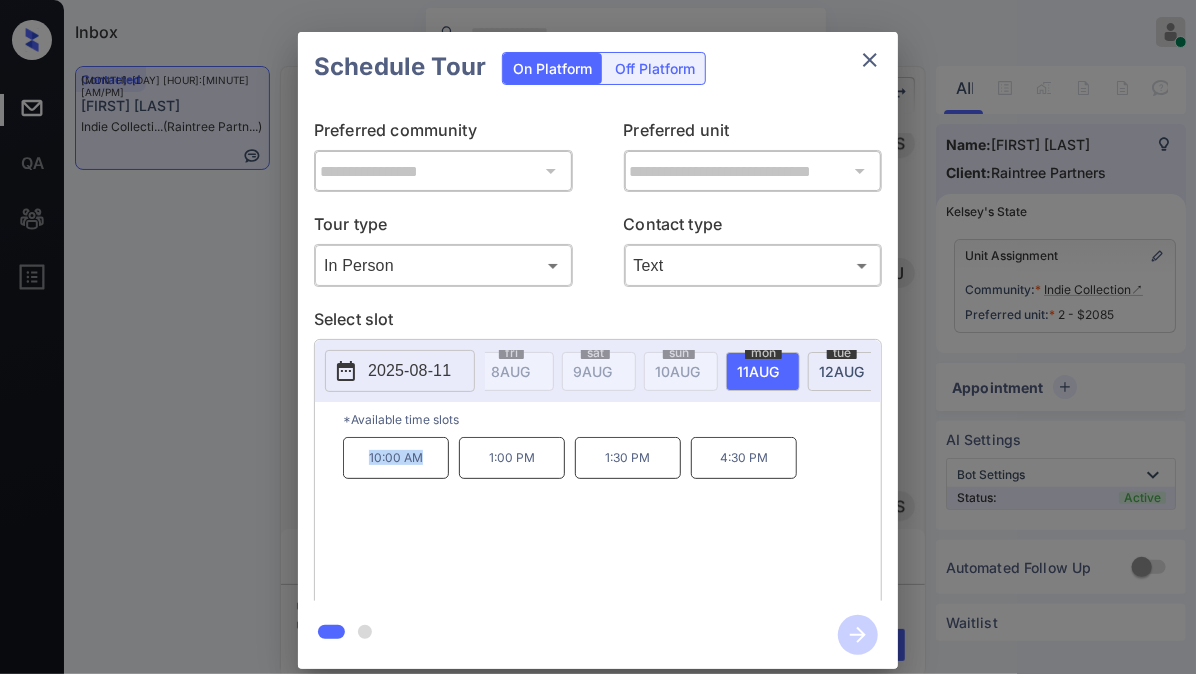 drag, startPoint x: 353, startPoint y: 461, endPoint x: 443, endPoint y: 462, distance: 90.005554 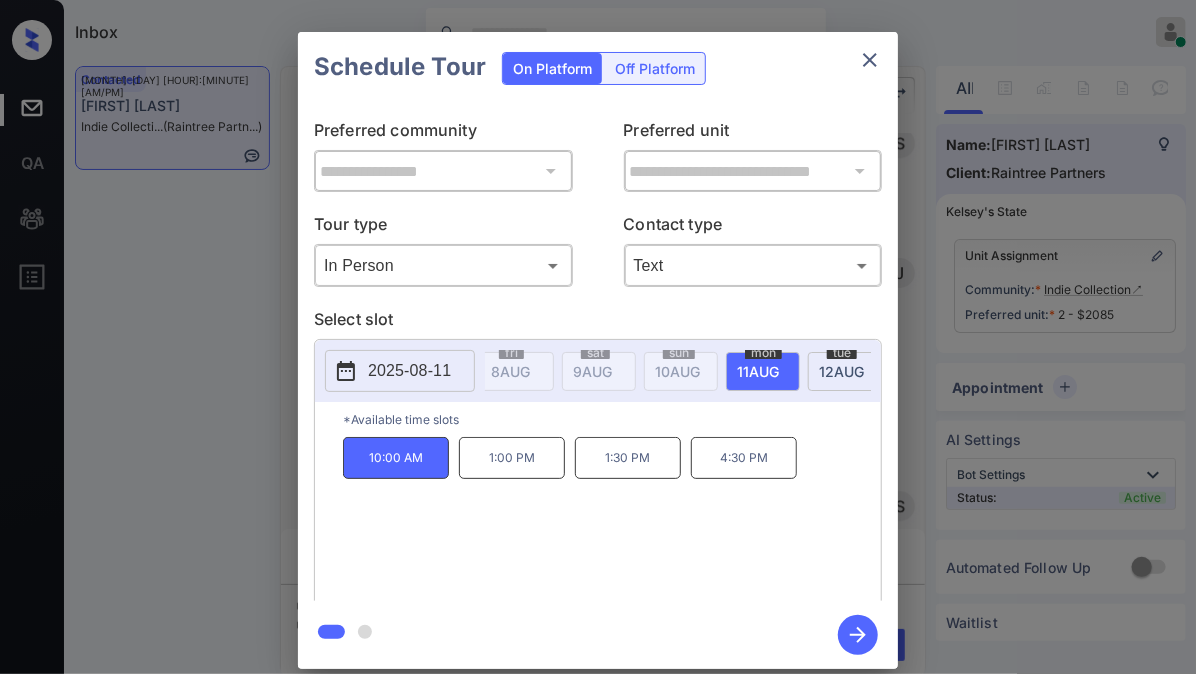 click on "4:30 PM" at bounding box center (744, 458) 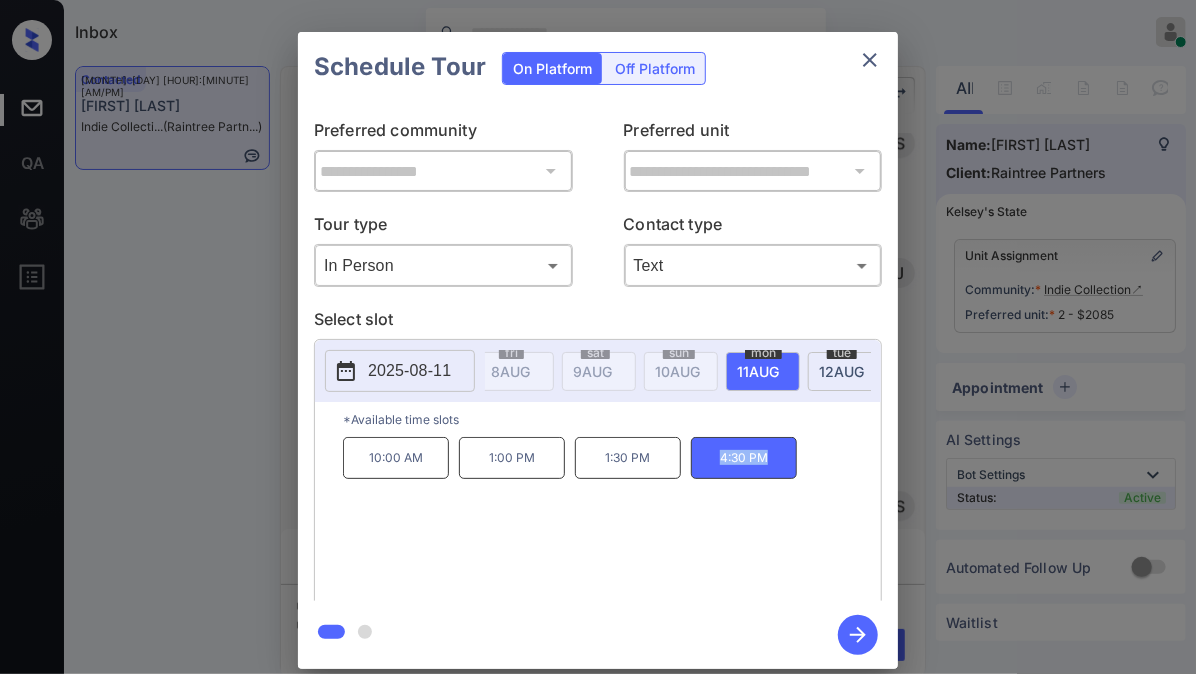 drag, startPoint x: 714, startPoint y: 463, endPoint x: 789, endPoint y: 479, distance: 76.687675 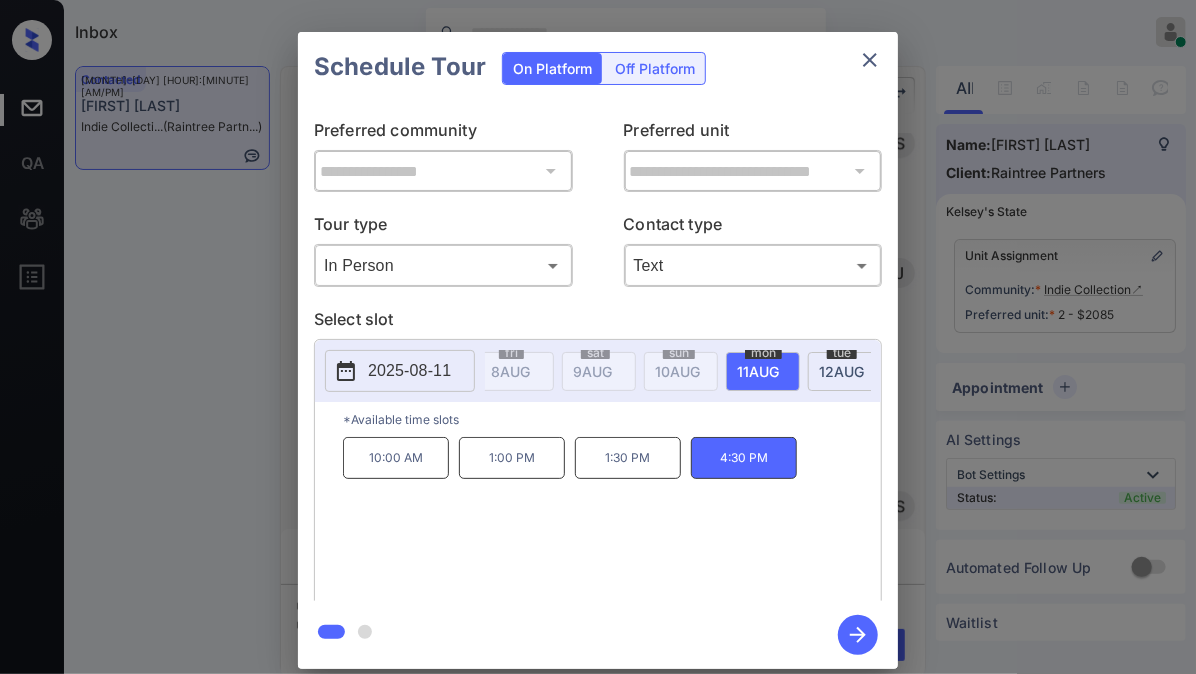 click on "**********" at bounding box center (598, 350) 